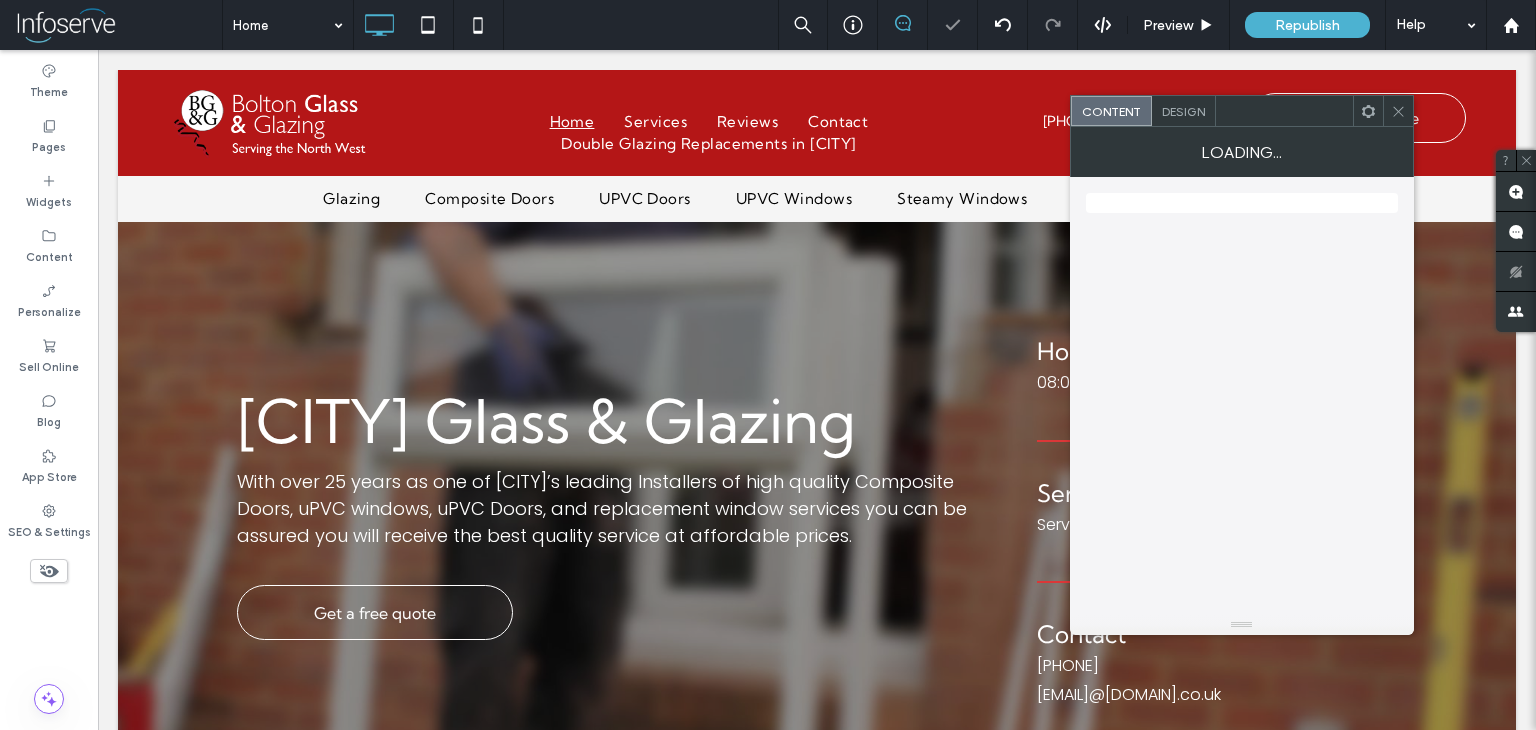 scroll, scrollTop: 0, scrollLeft: 0, axis: both 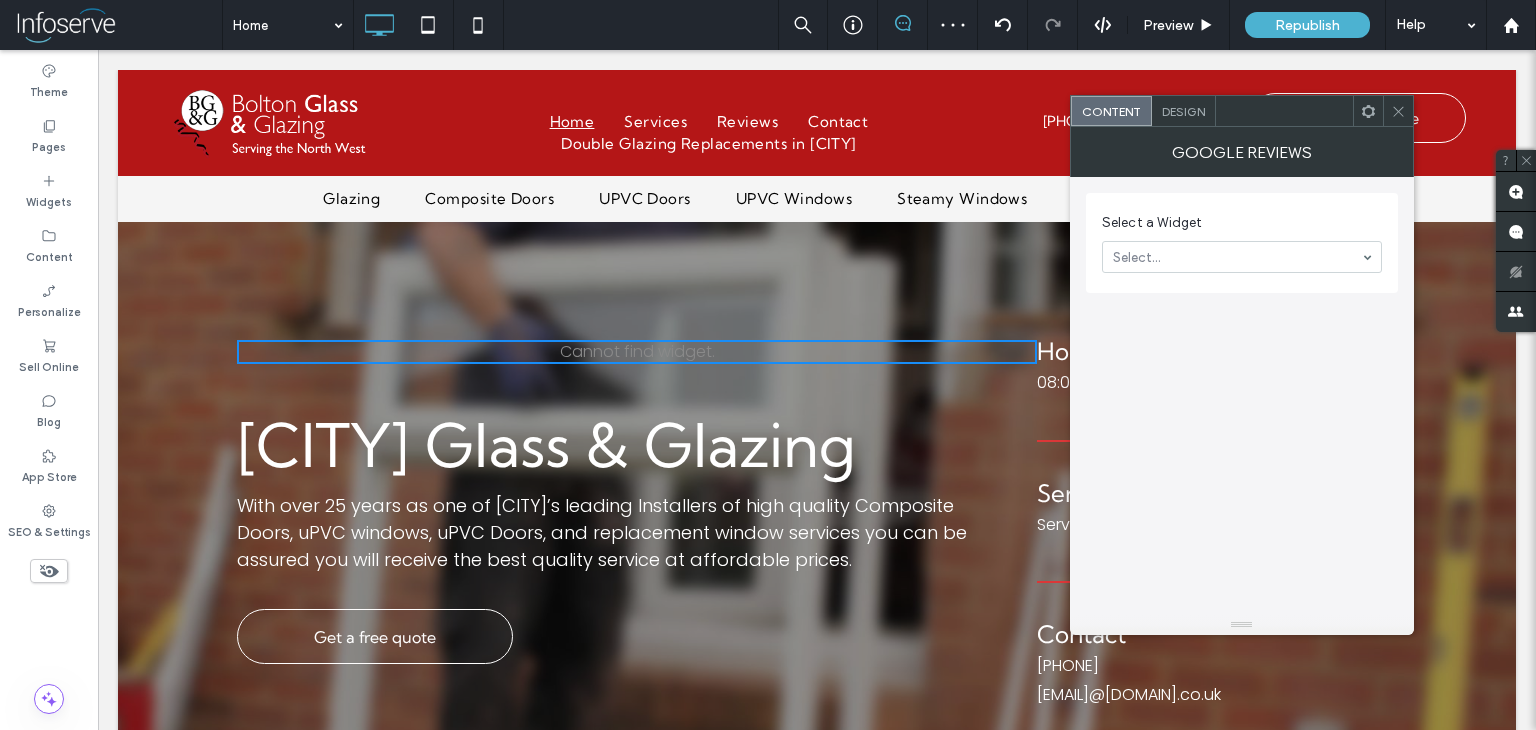 click at bounding box center (1398, 111) 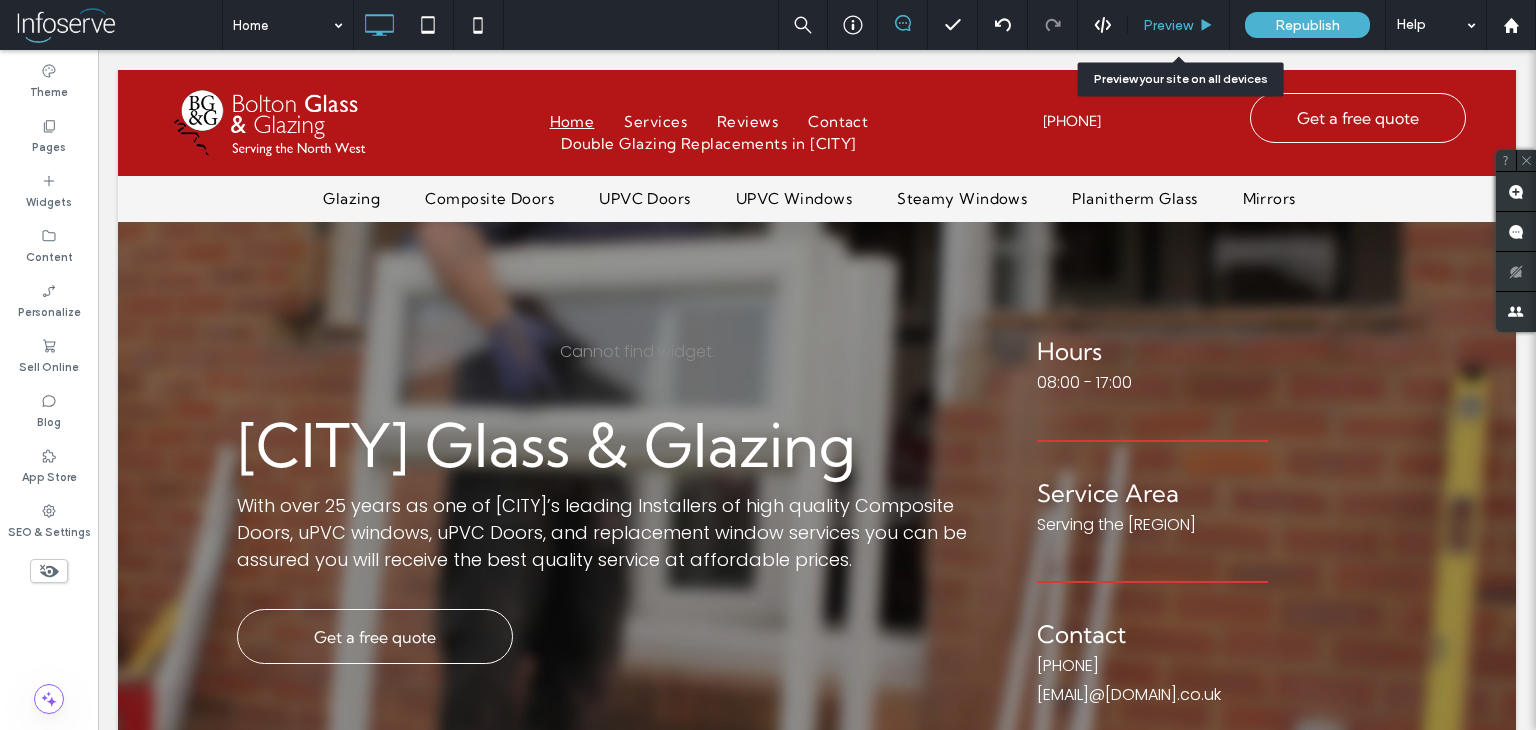 click on "Preview" at bounding box center [1168, 25] 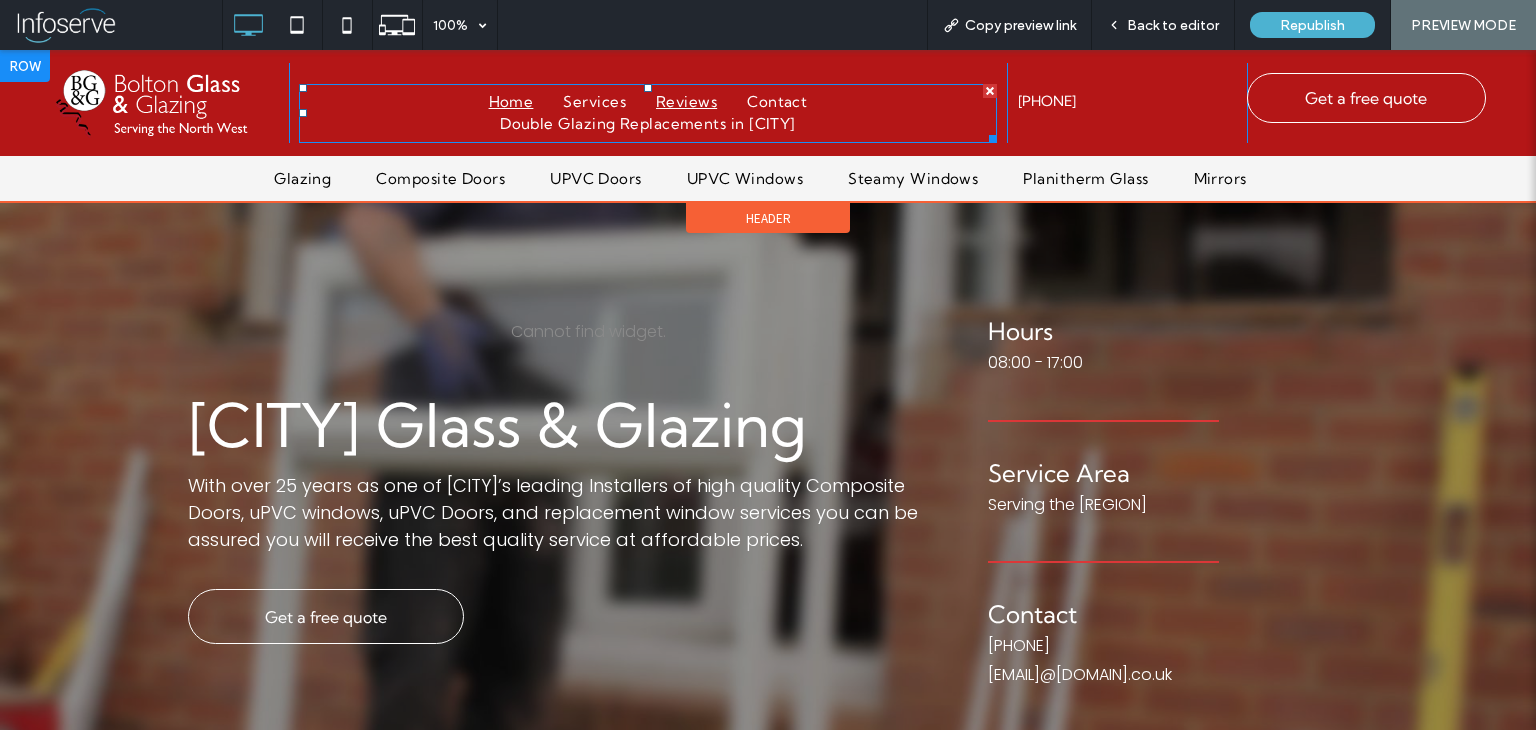 click on "Reviews" at bounding box center (686, 102) 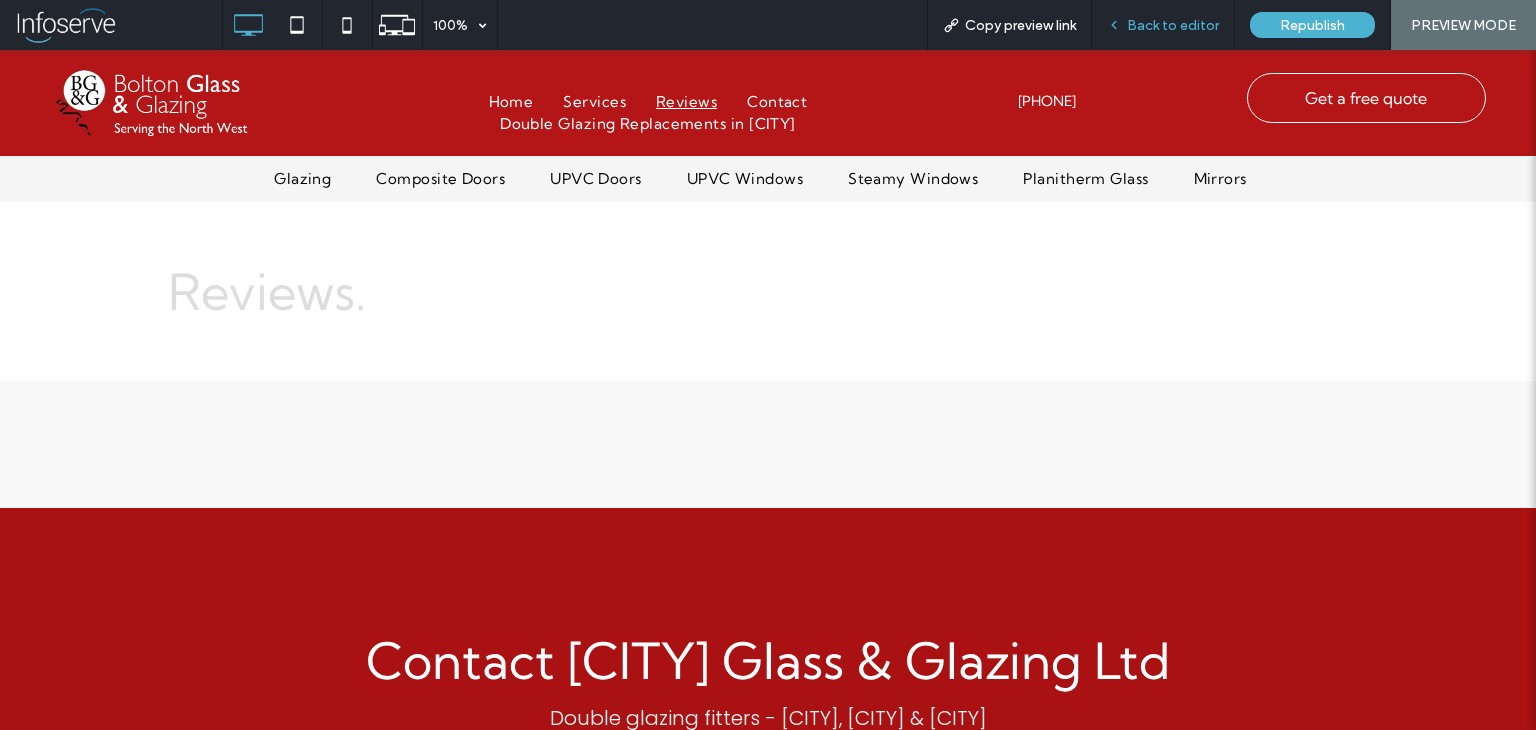 scroll, scrollTop: 0, scrollLeft: 0, axis: both 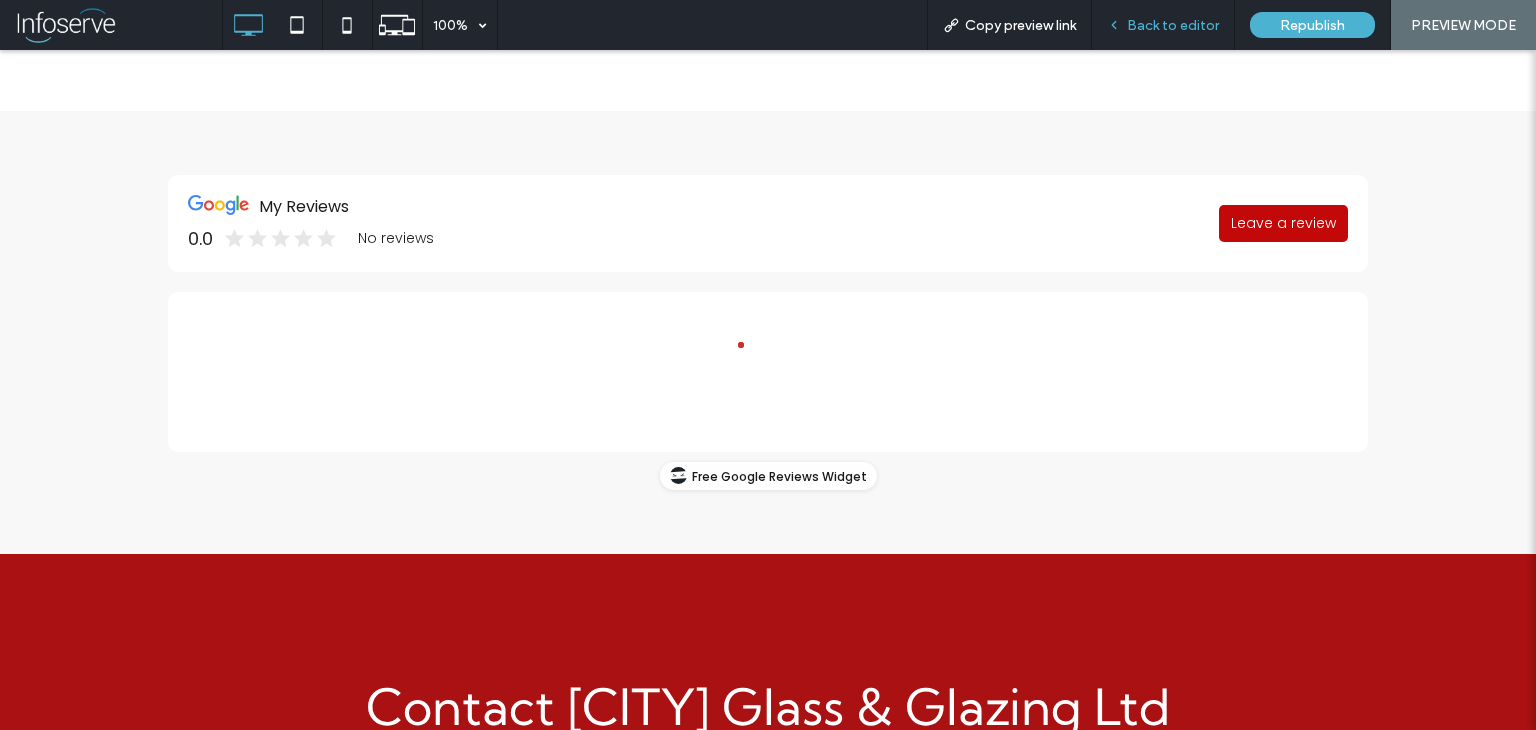 click on "Back to editor" at bounding box center (1173, 25) 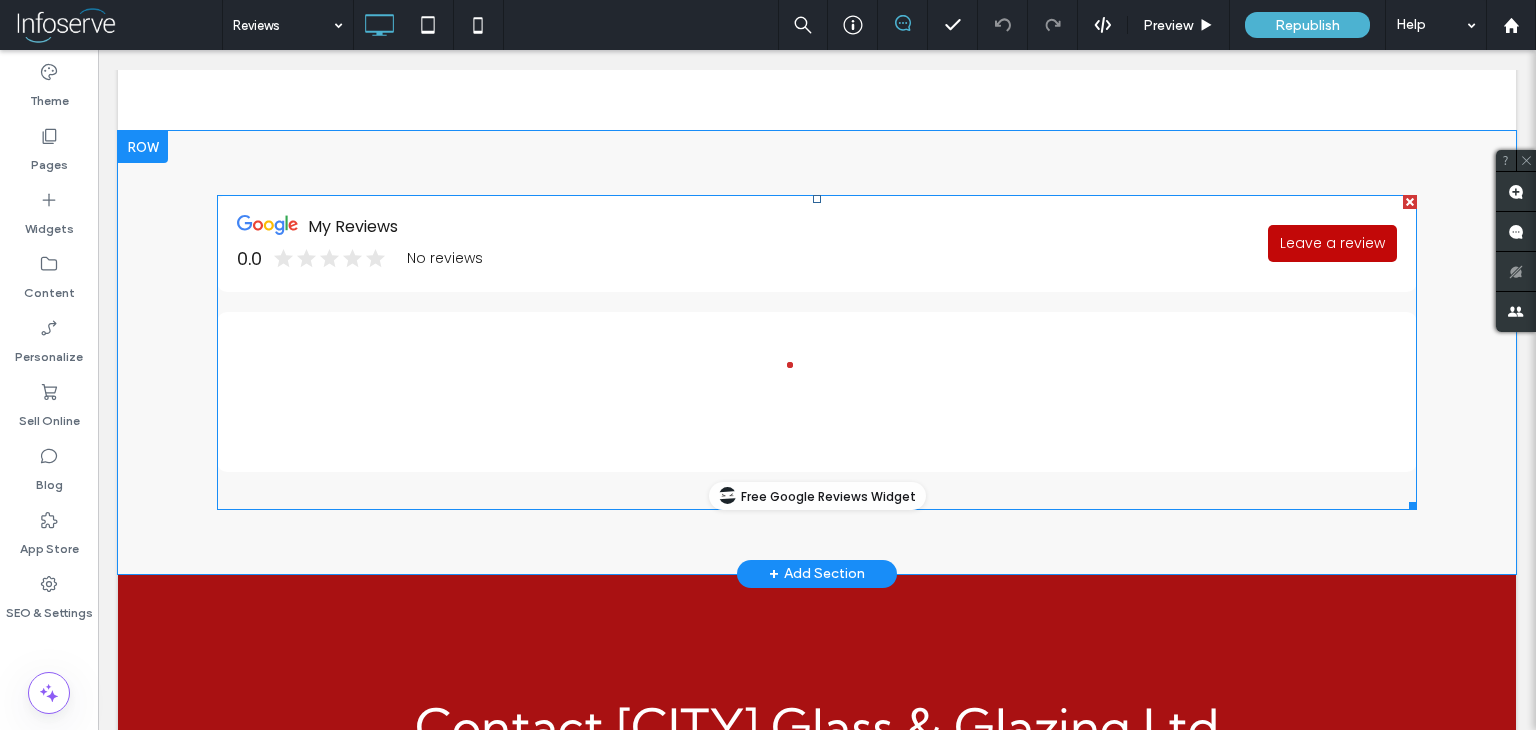 click at bounding box center (817, 353) 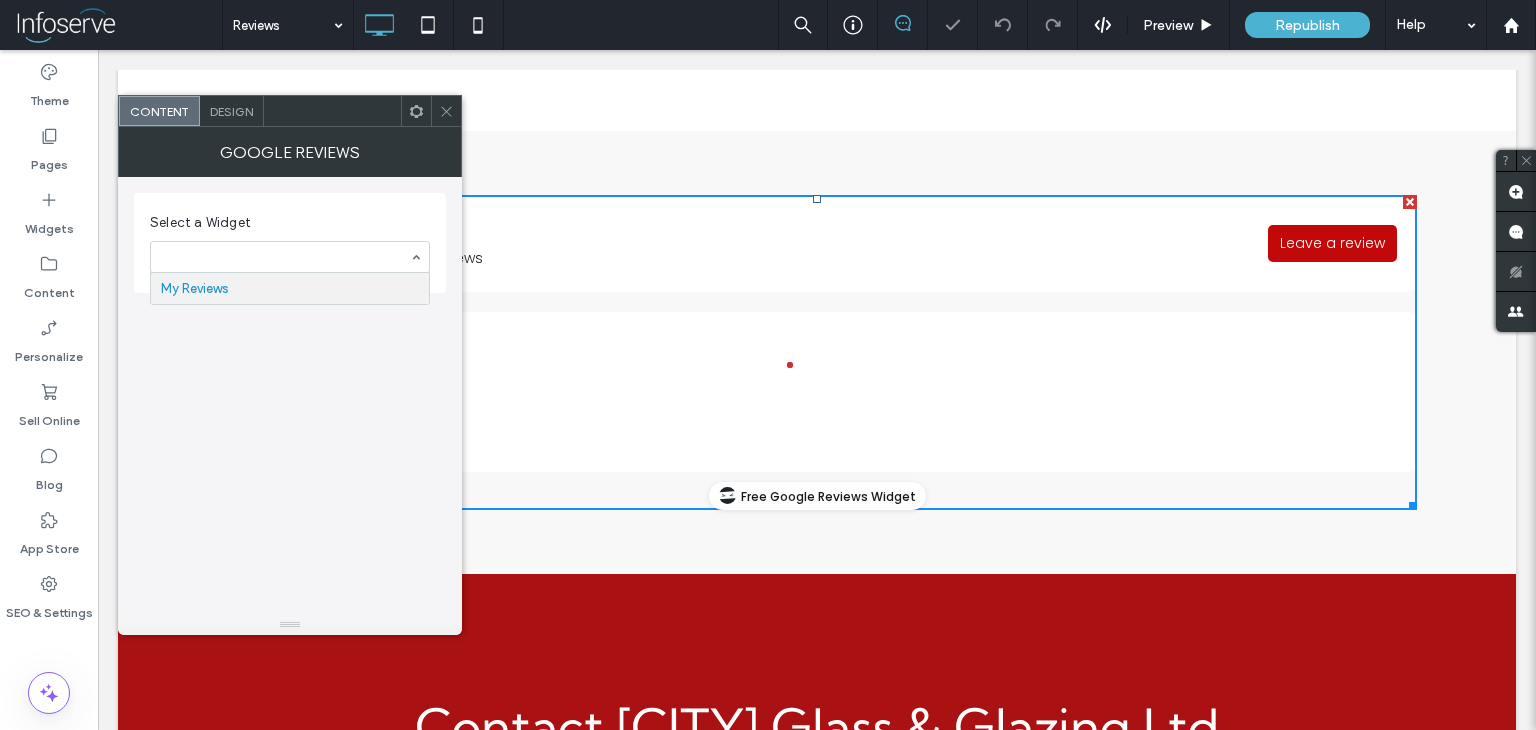click at bounding box center [290, 257] 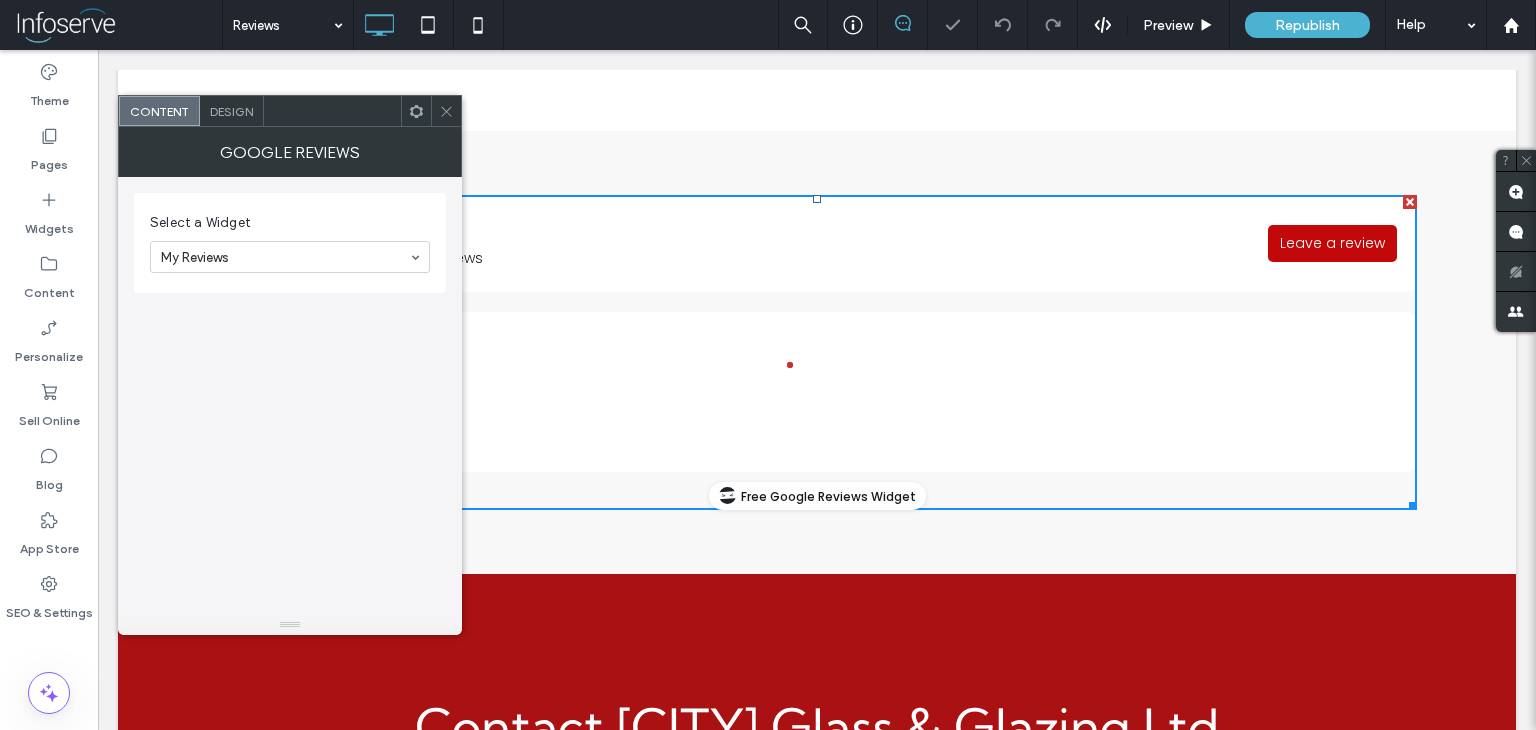 click on "Design" at bounding box center [232, 111] 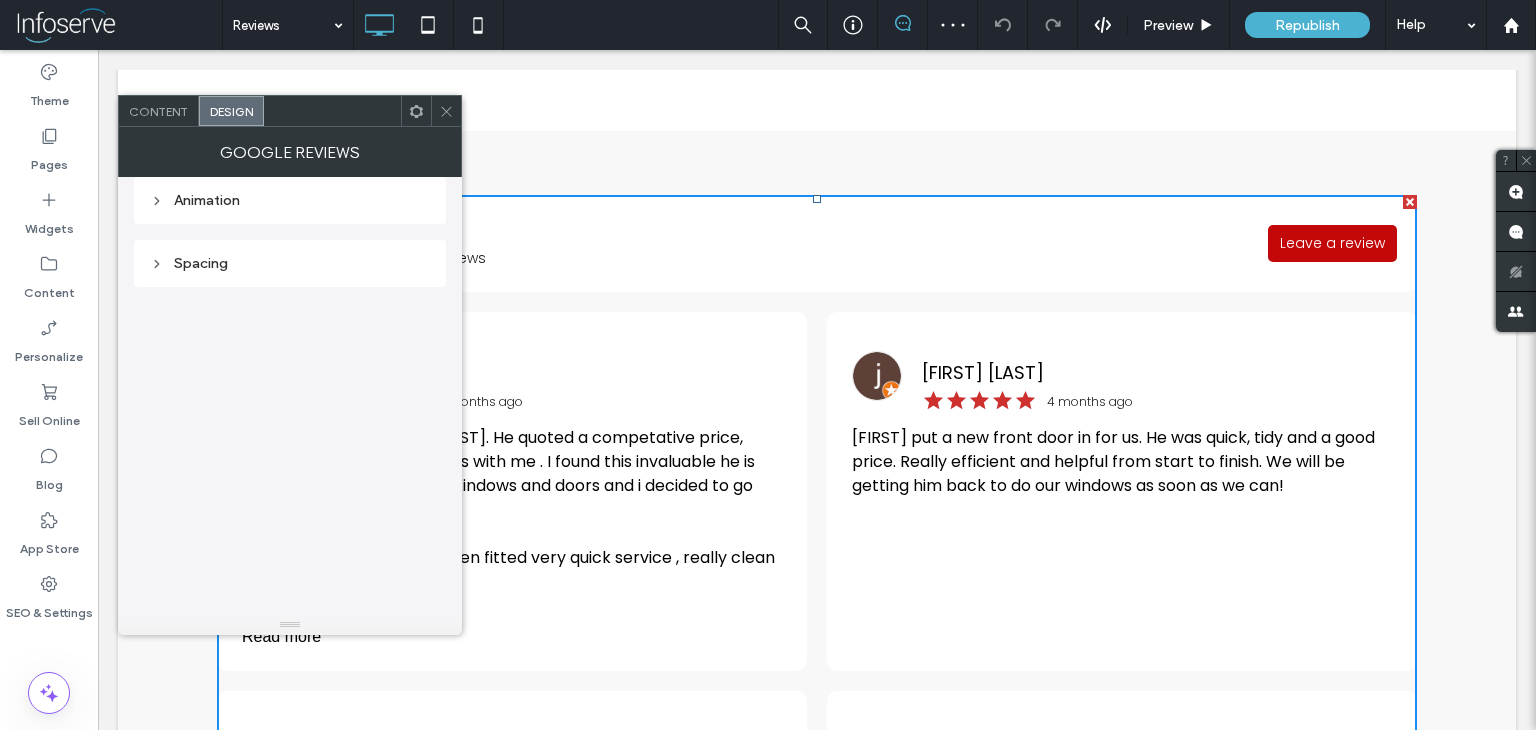 click on "Content" at bounding box center (158, 111) 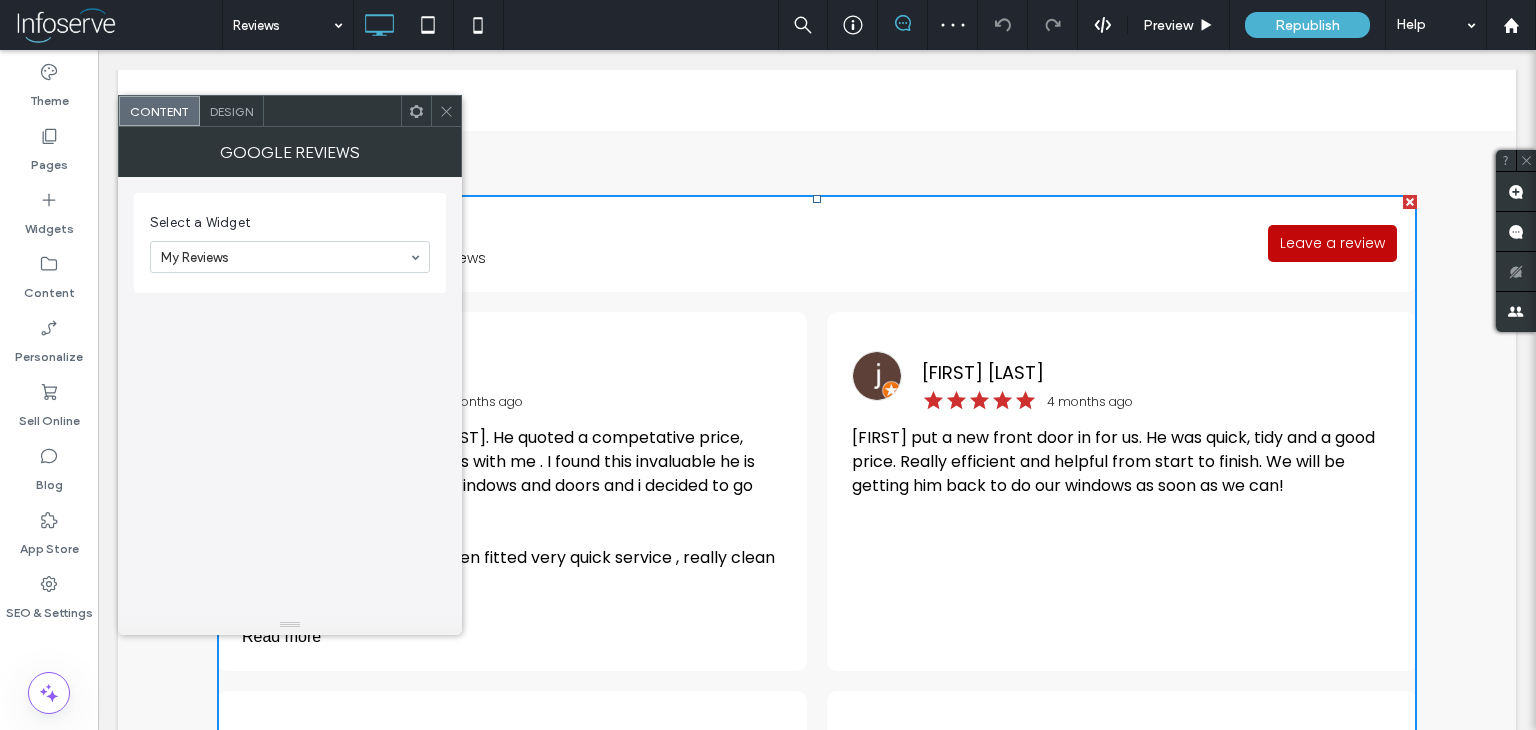 click 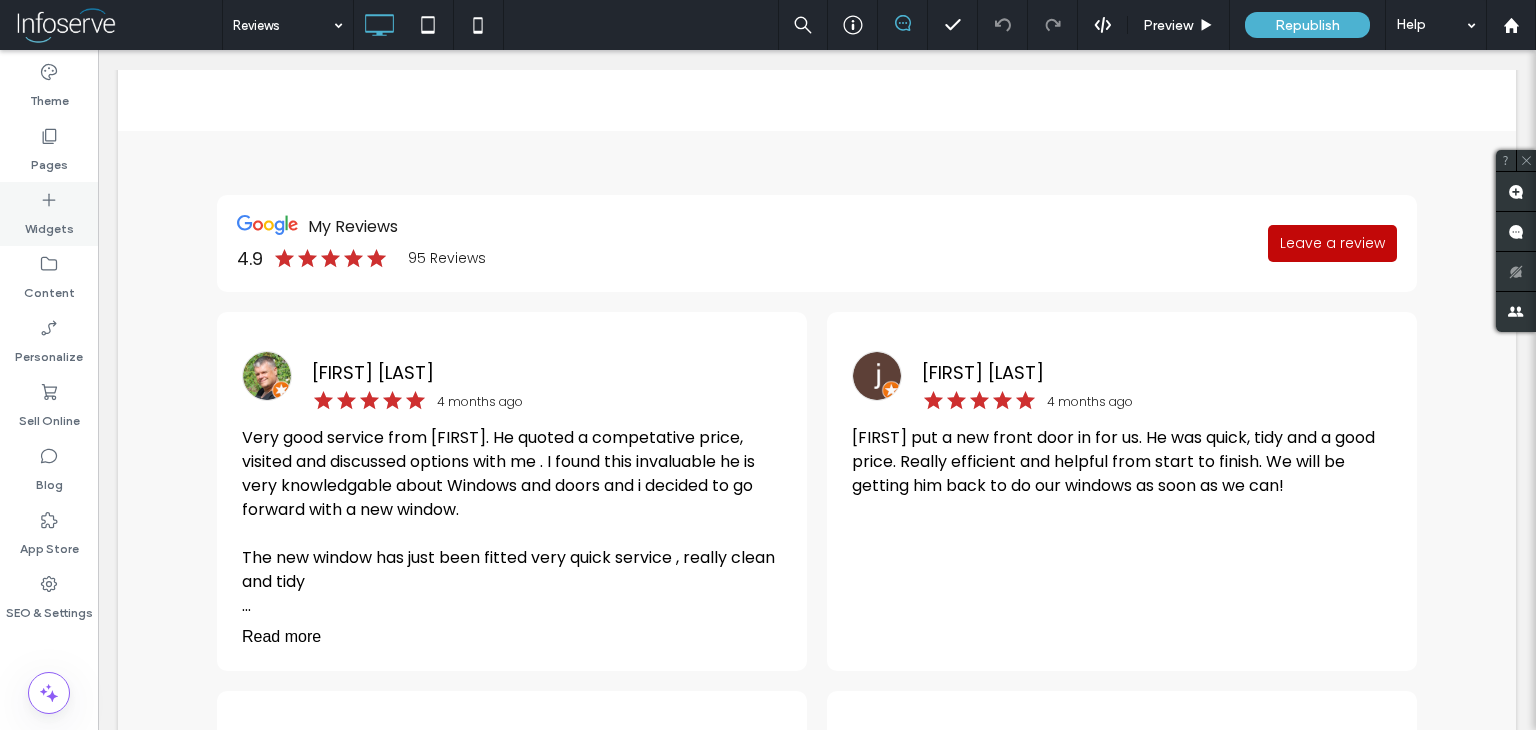 click on "Widgets" at bounding box center [49, 224] 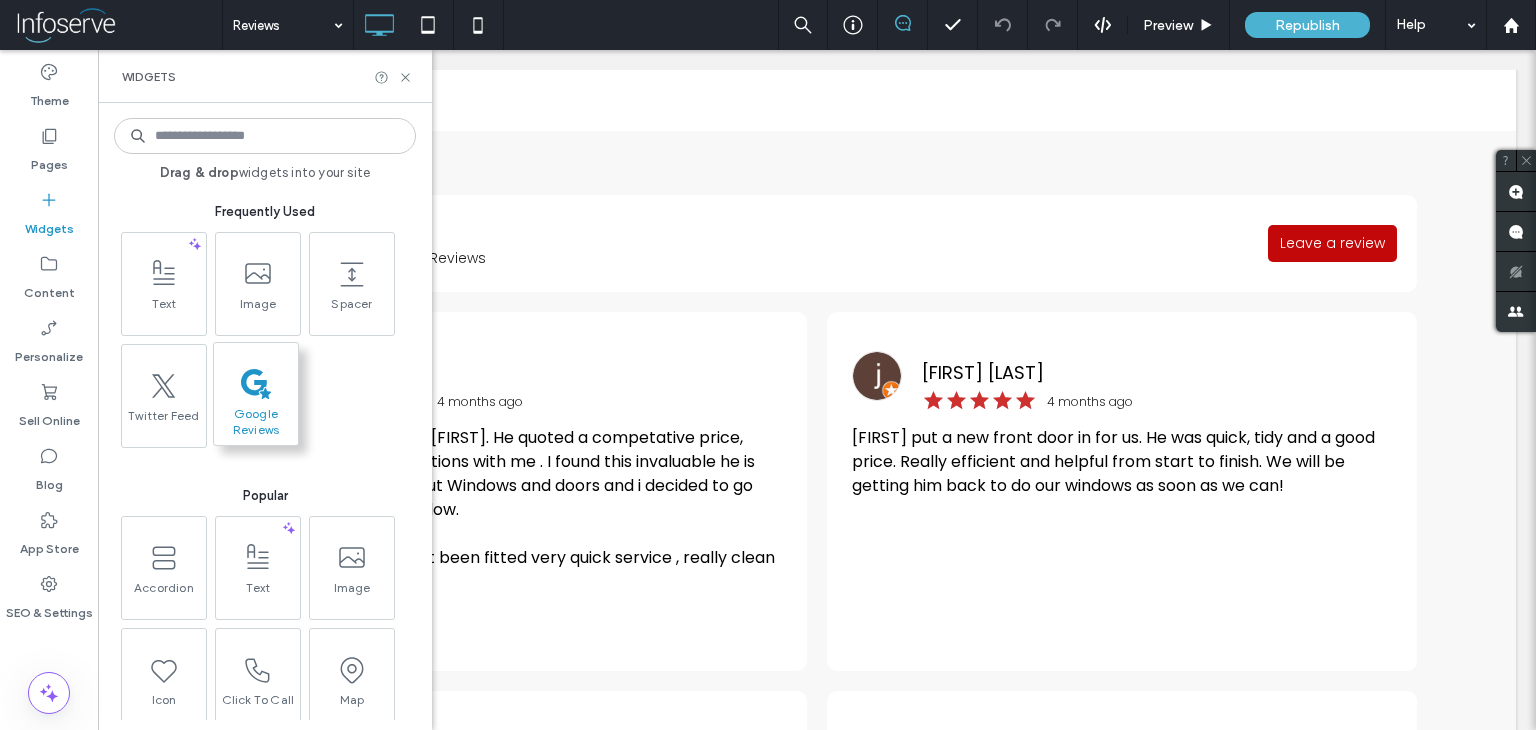 click at bounding box center [256, 383] 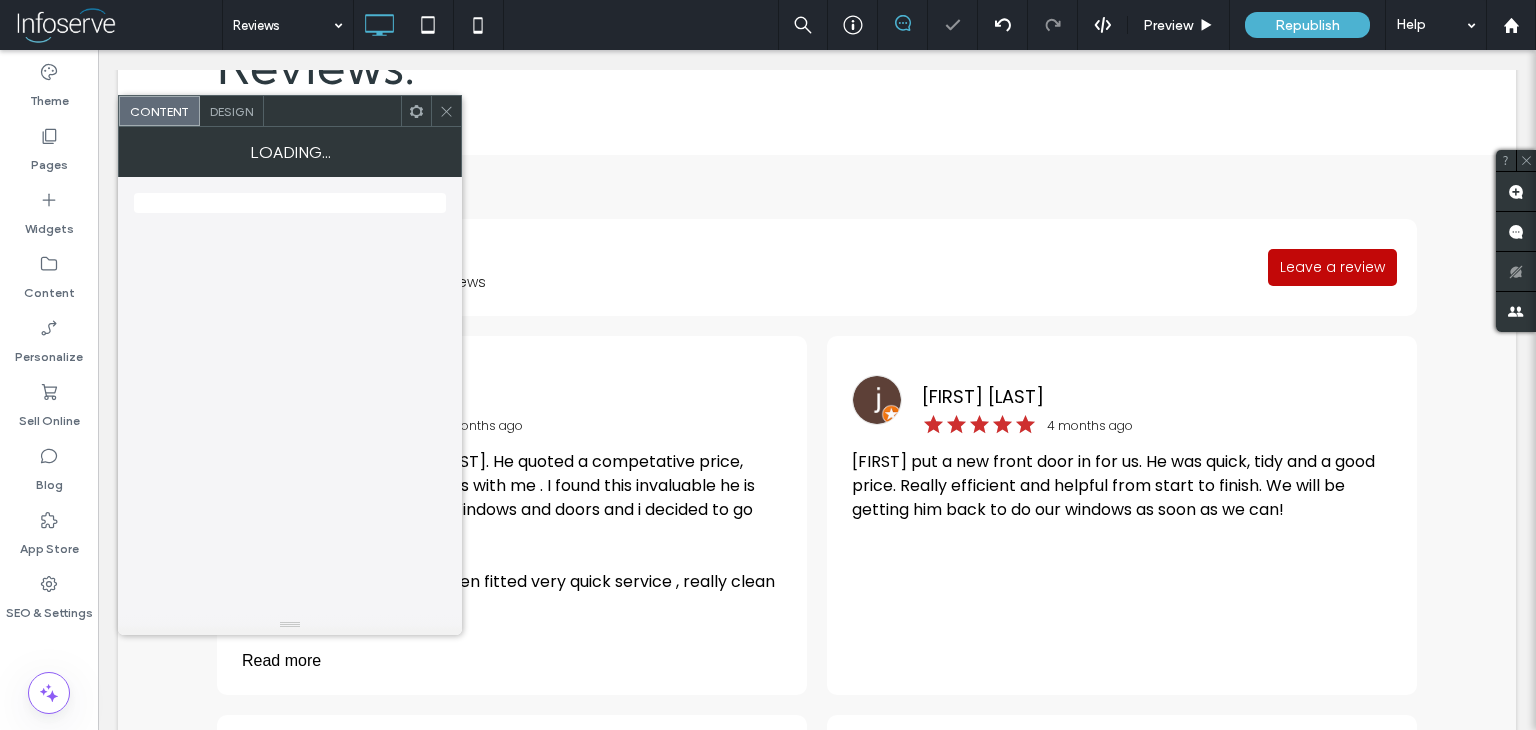 scroll, scrollTop: 294, scrollLeft: 0, axis: vertical 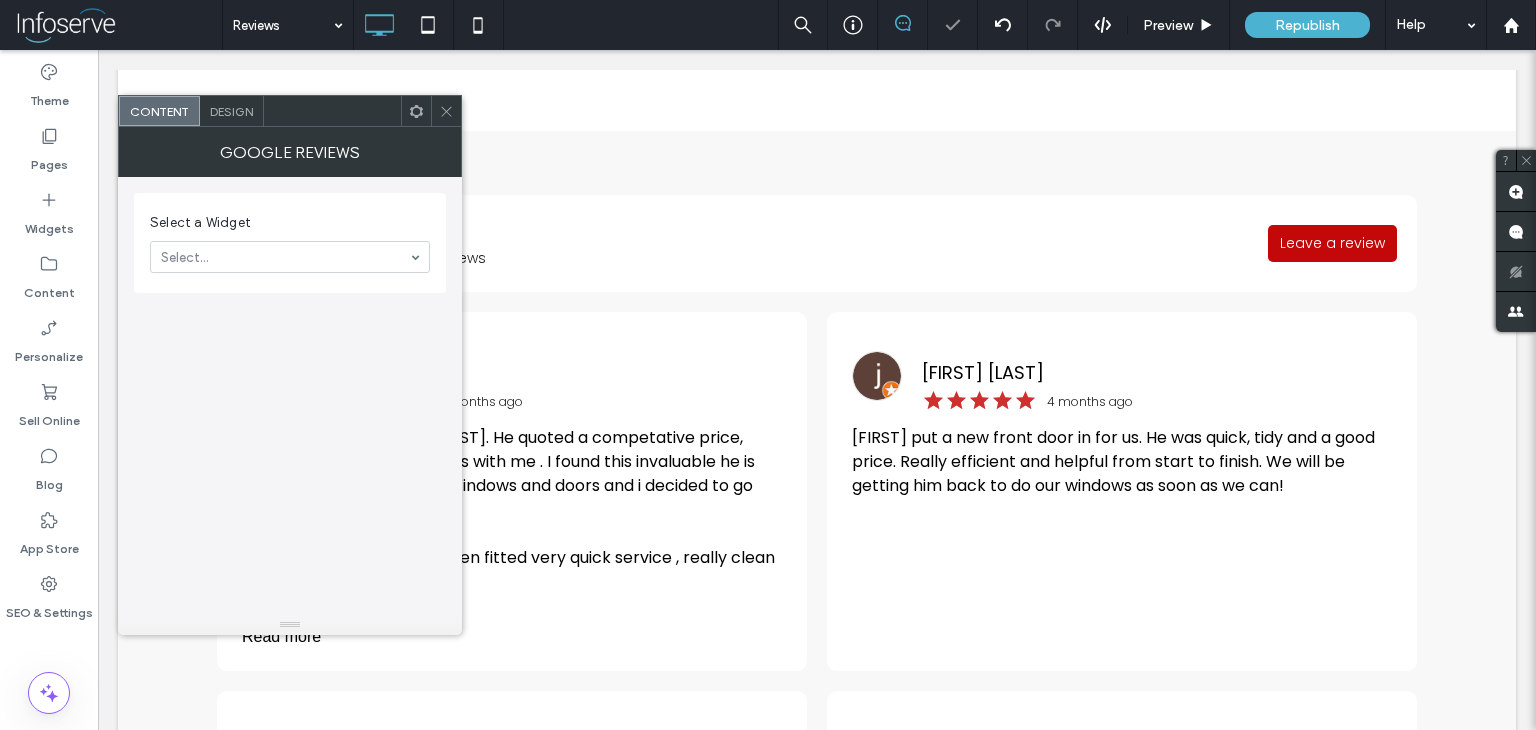 click 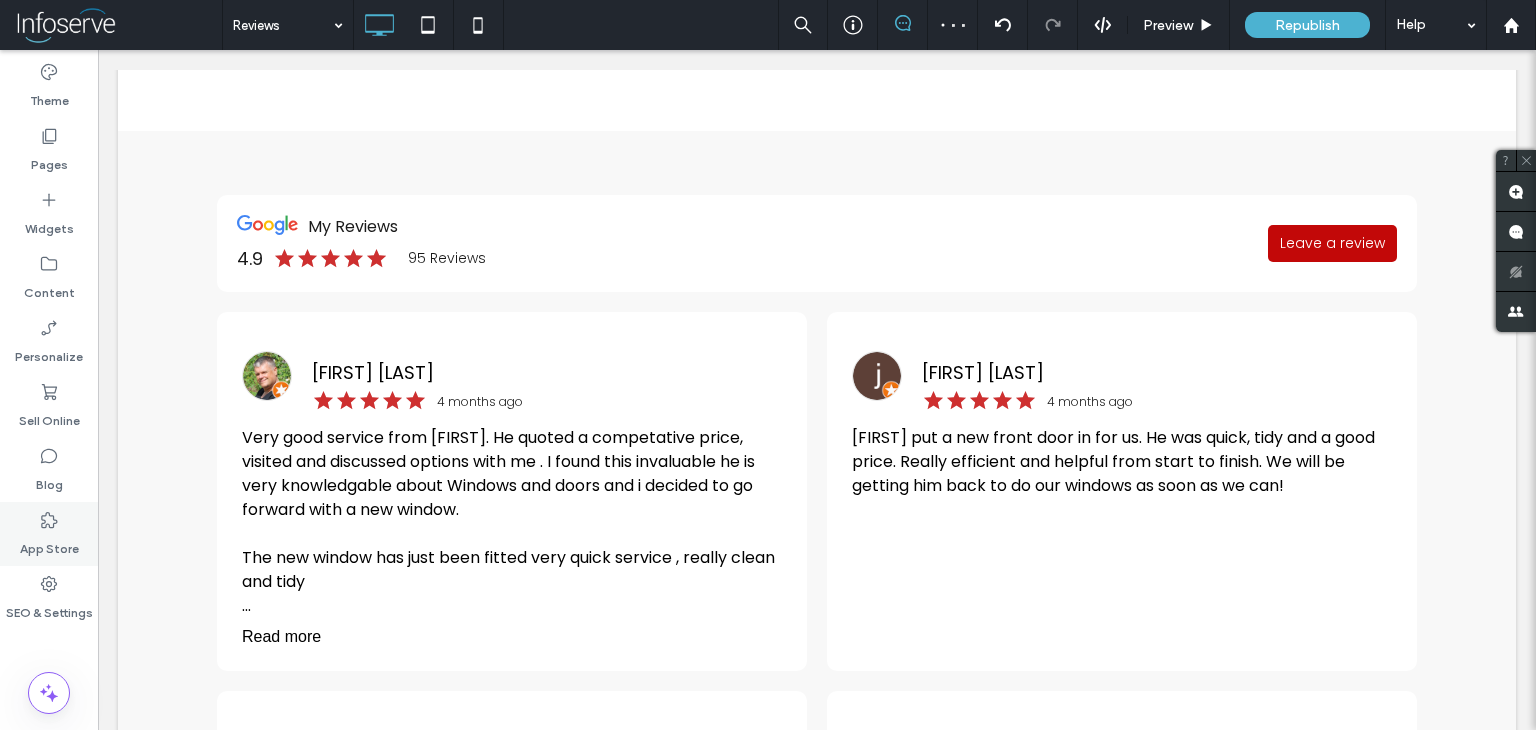 click 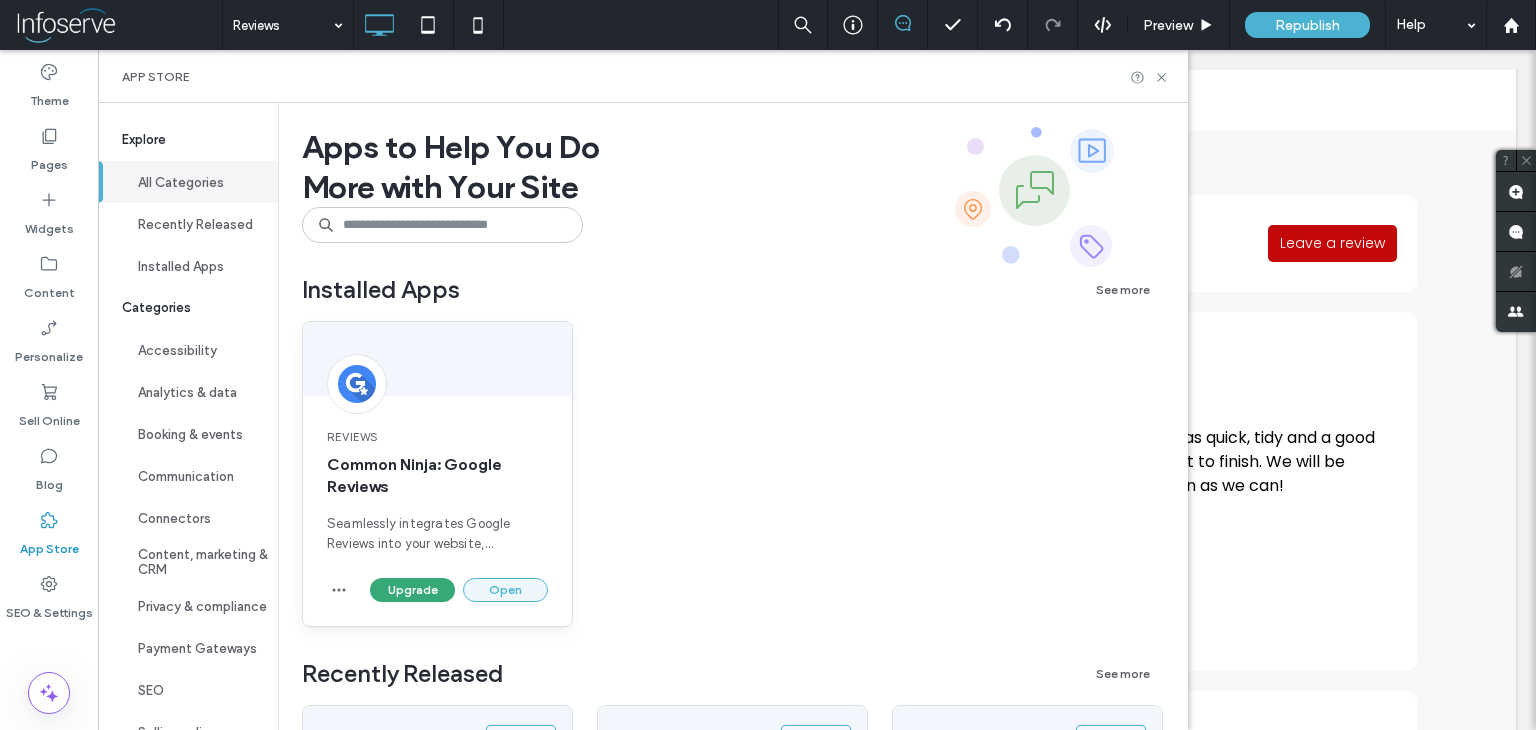 click on "Open" at bounding box center (505, 590) 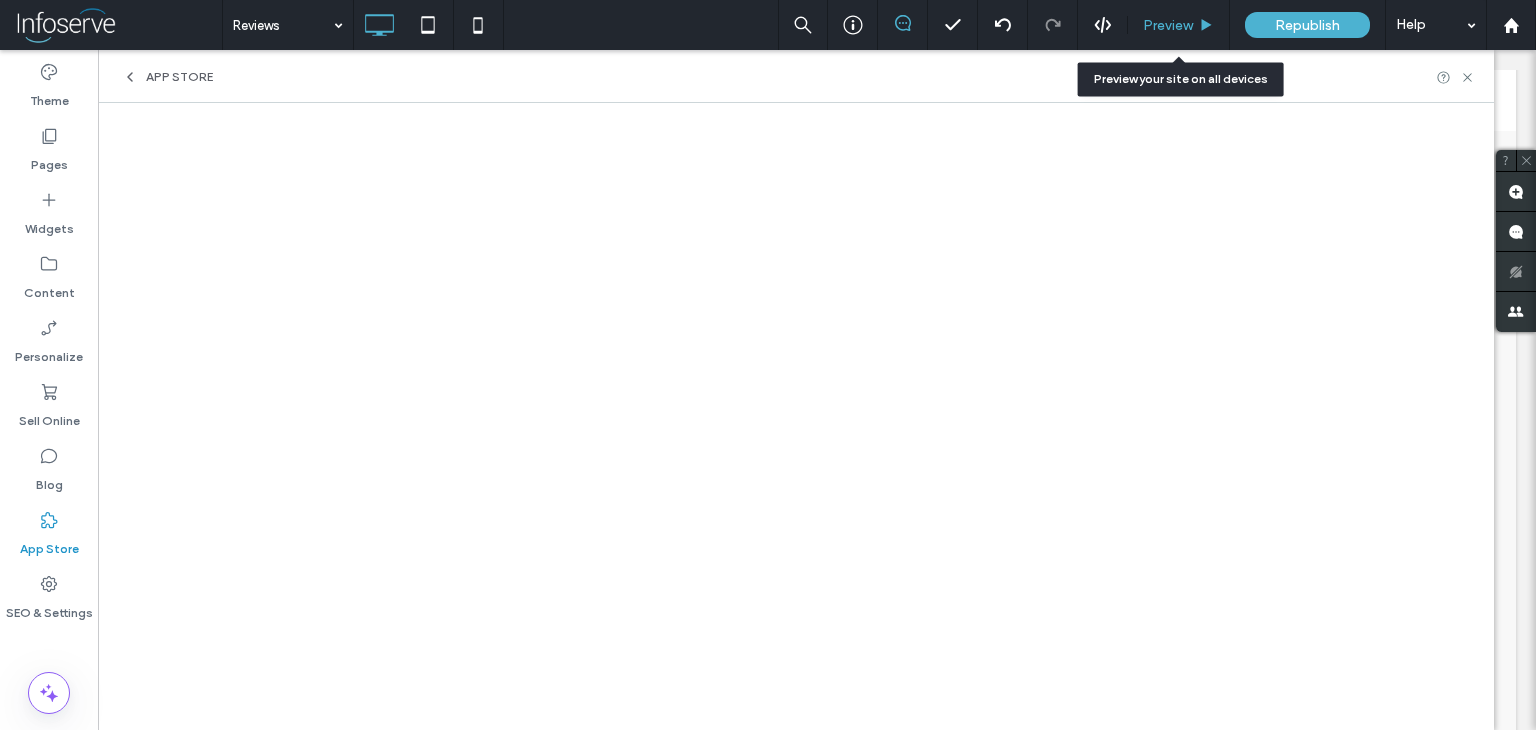 click on "Preview" at bounding box center [1168, 25] 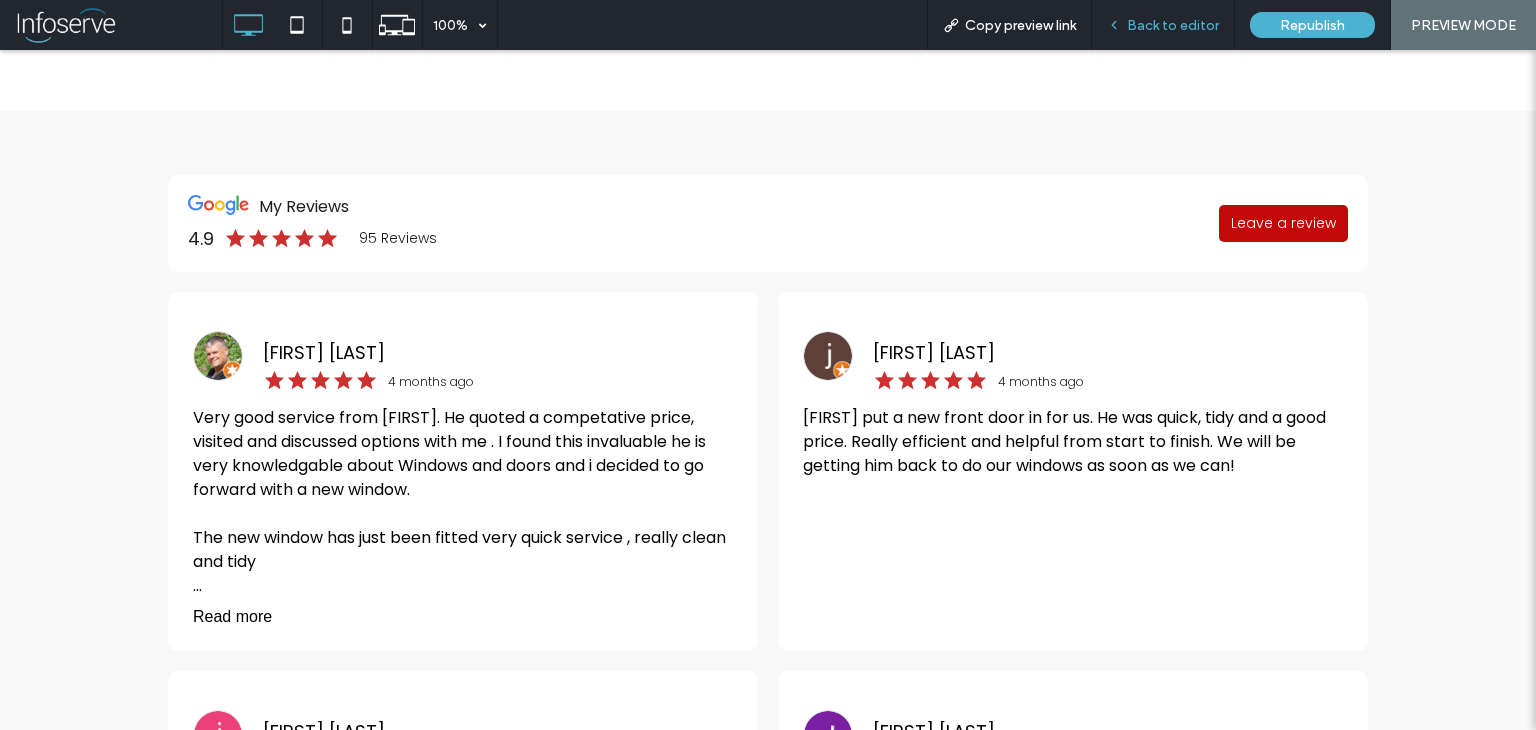 scroll, scrollTop: 290, scrollLeft: 0, axis: vertical 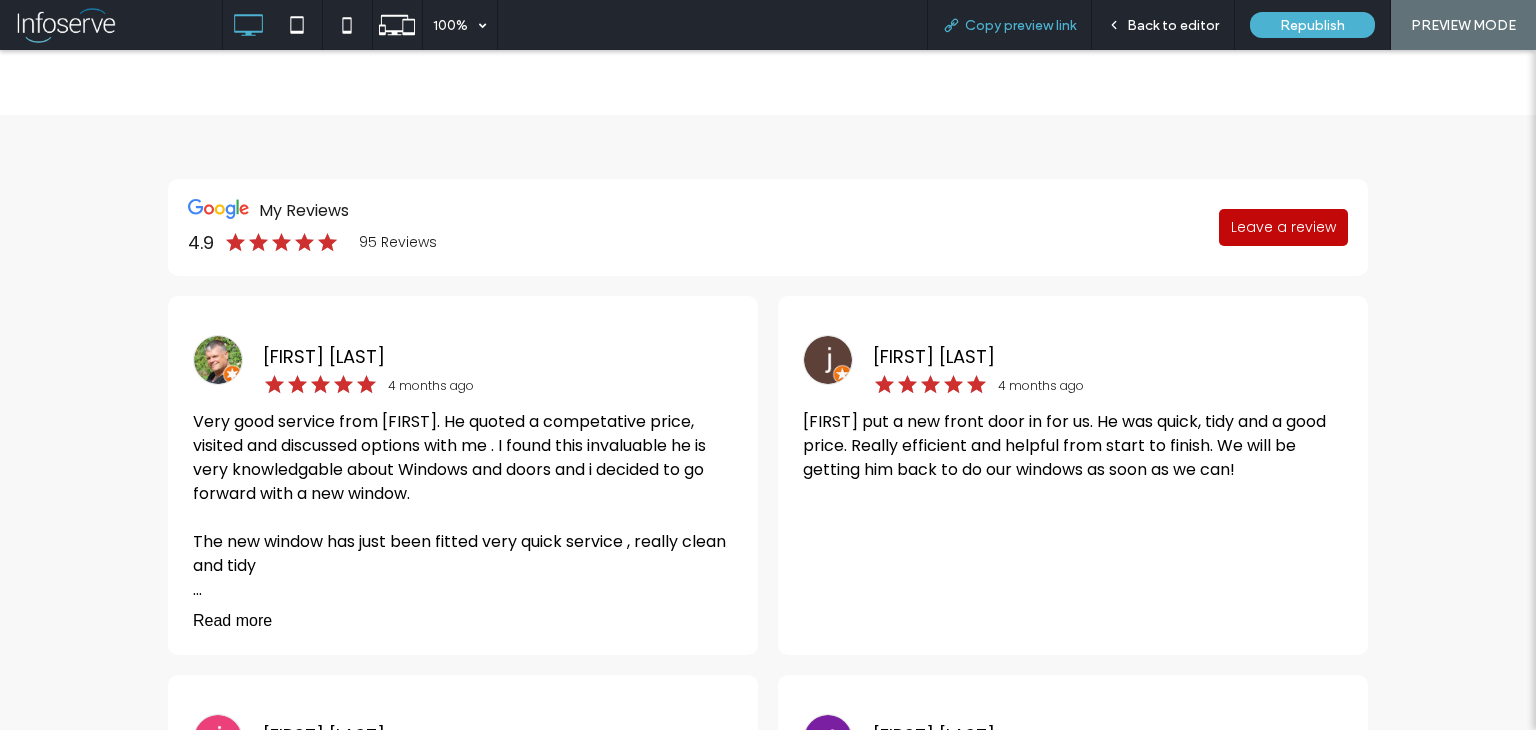 click on "Copy preview link" at bounding box center [1020, 25] 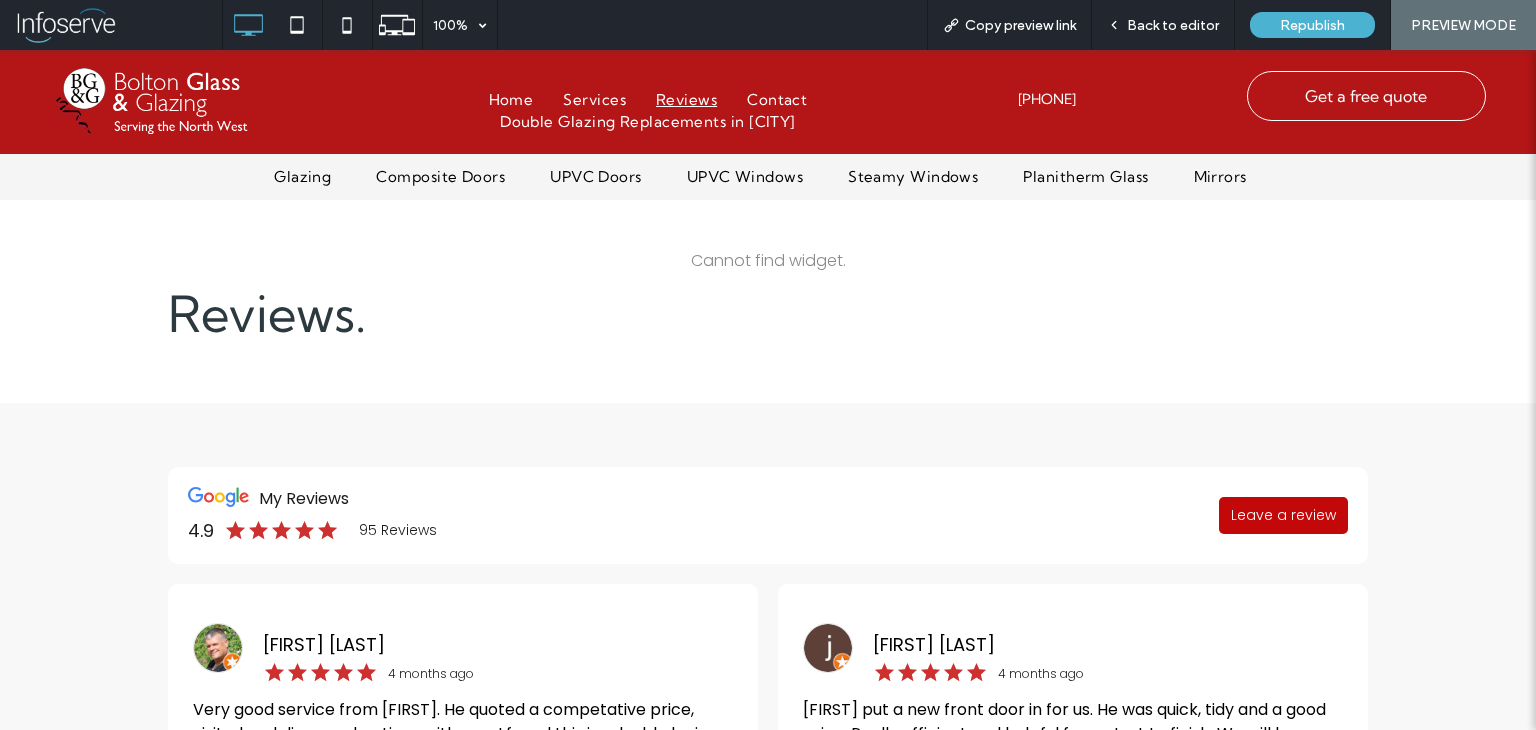 scroll, scrollTop: 36, scrollLeft: 0, axis: vertical 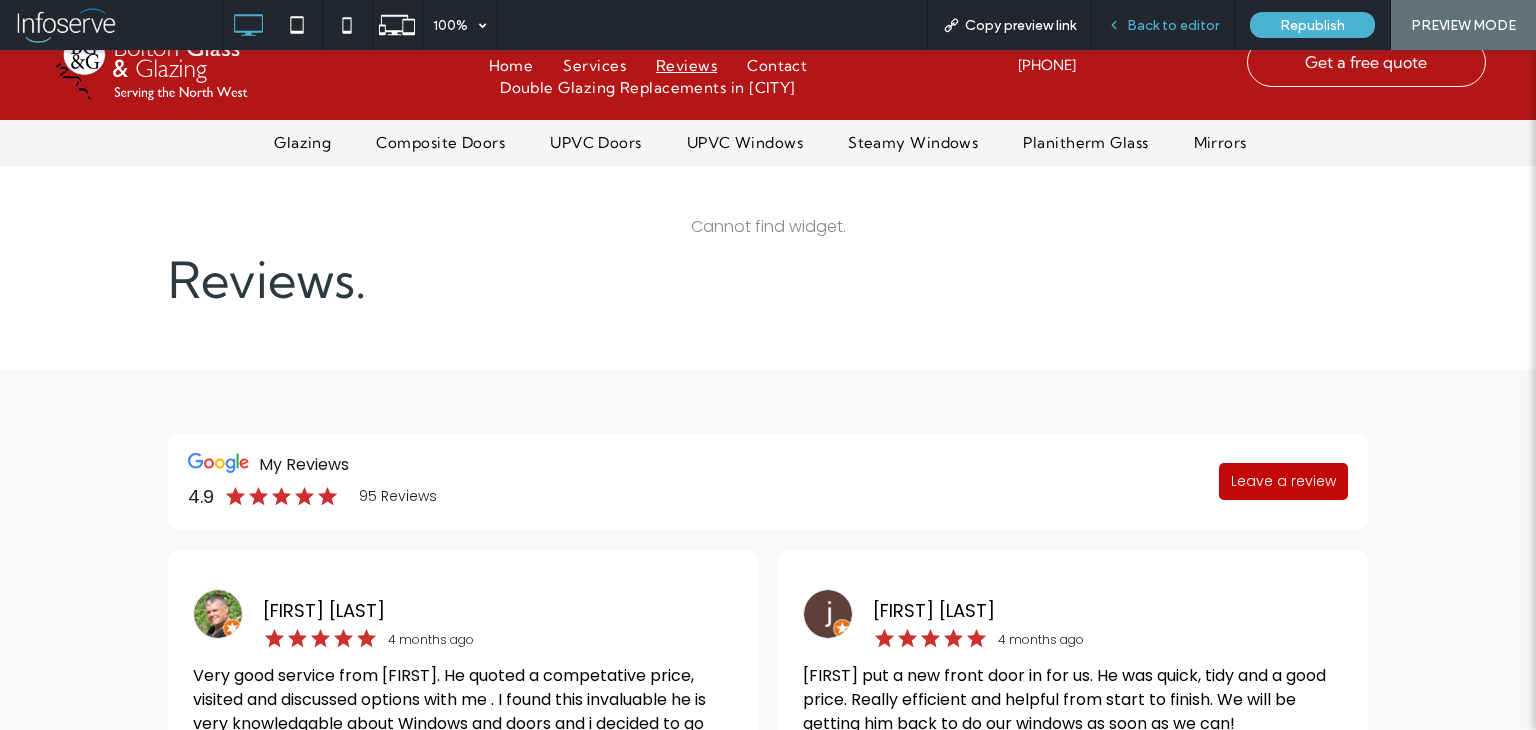 click on "Back to editor" at bounding box center (1173, 25) 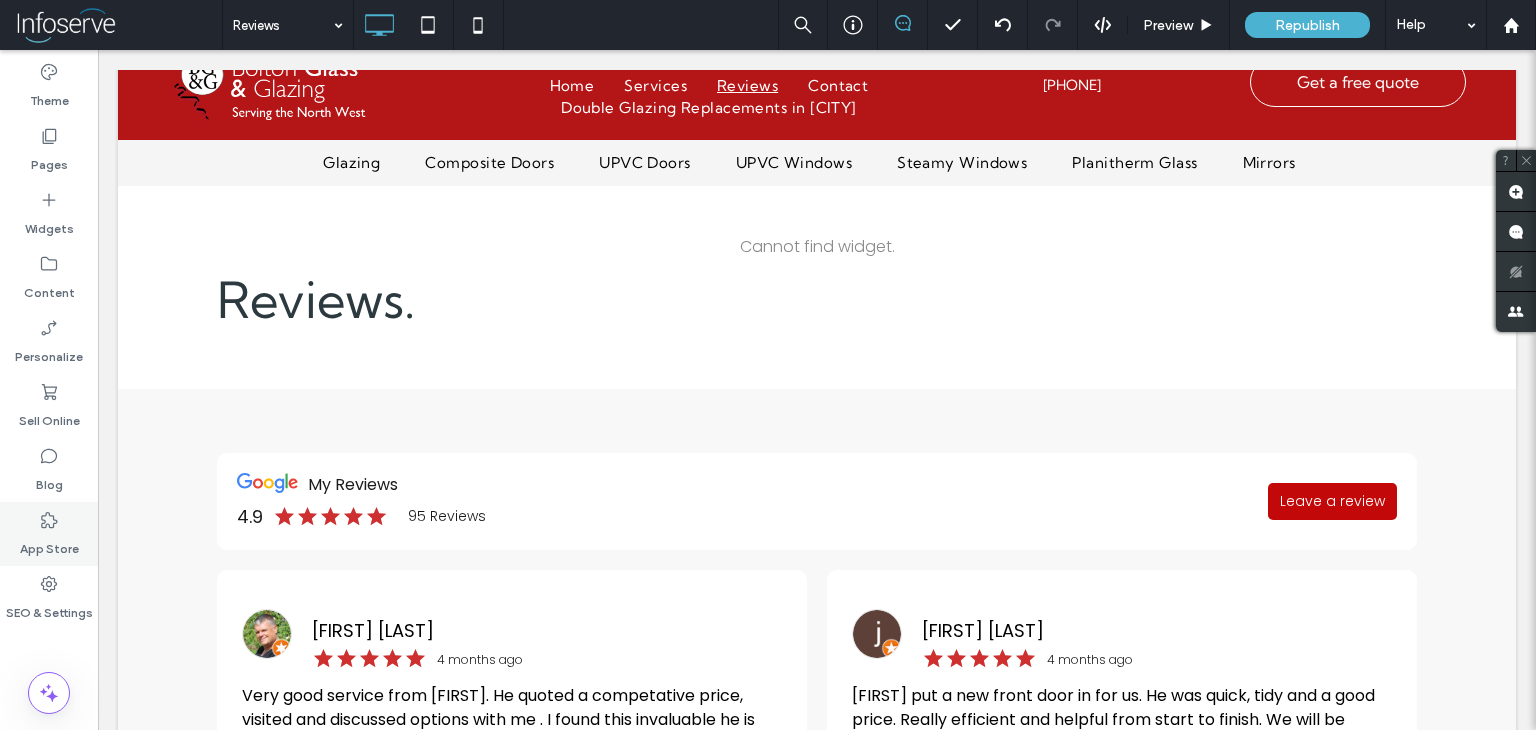 click 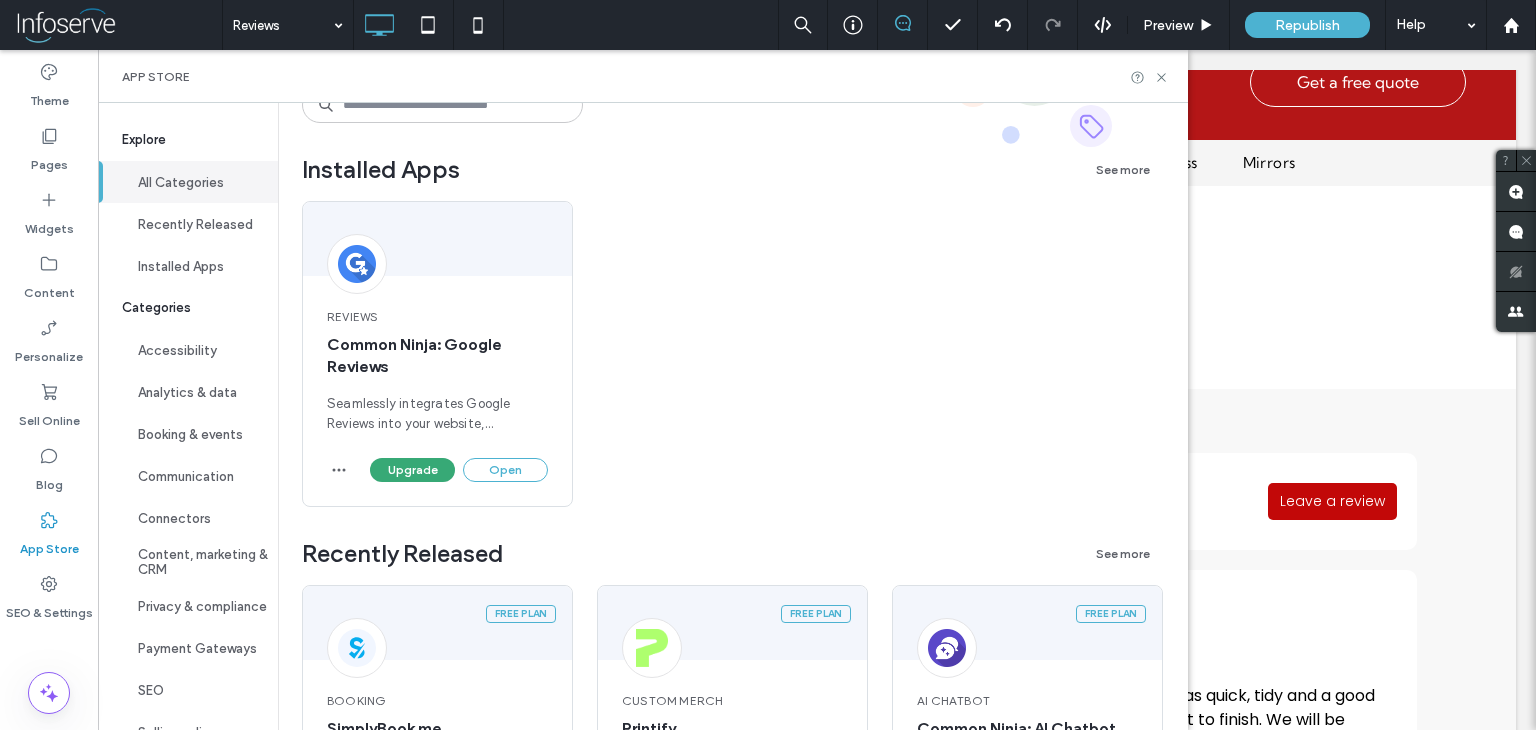 scroll, scrollTop: 120, scrollLeft: 0, axis: vertical 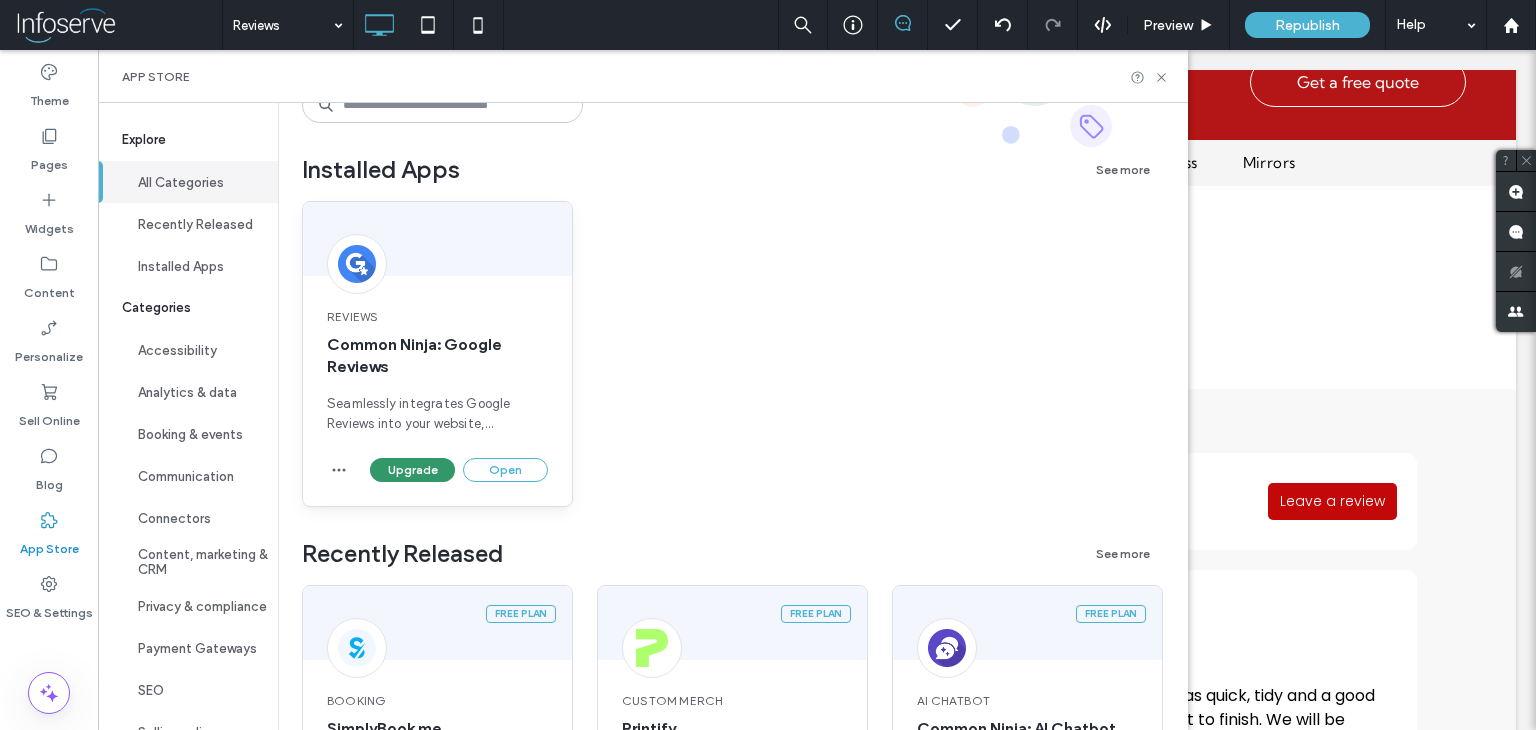 click on "Upgrade" at bounding box center [412, 470] 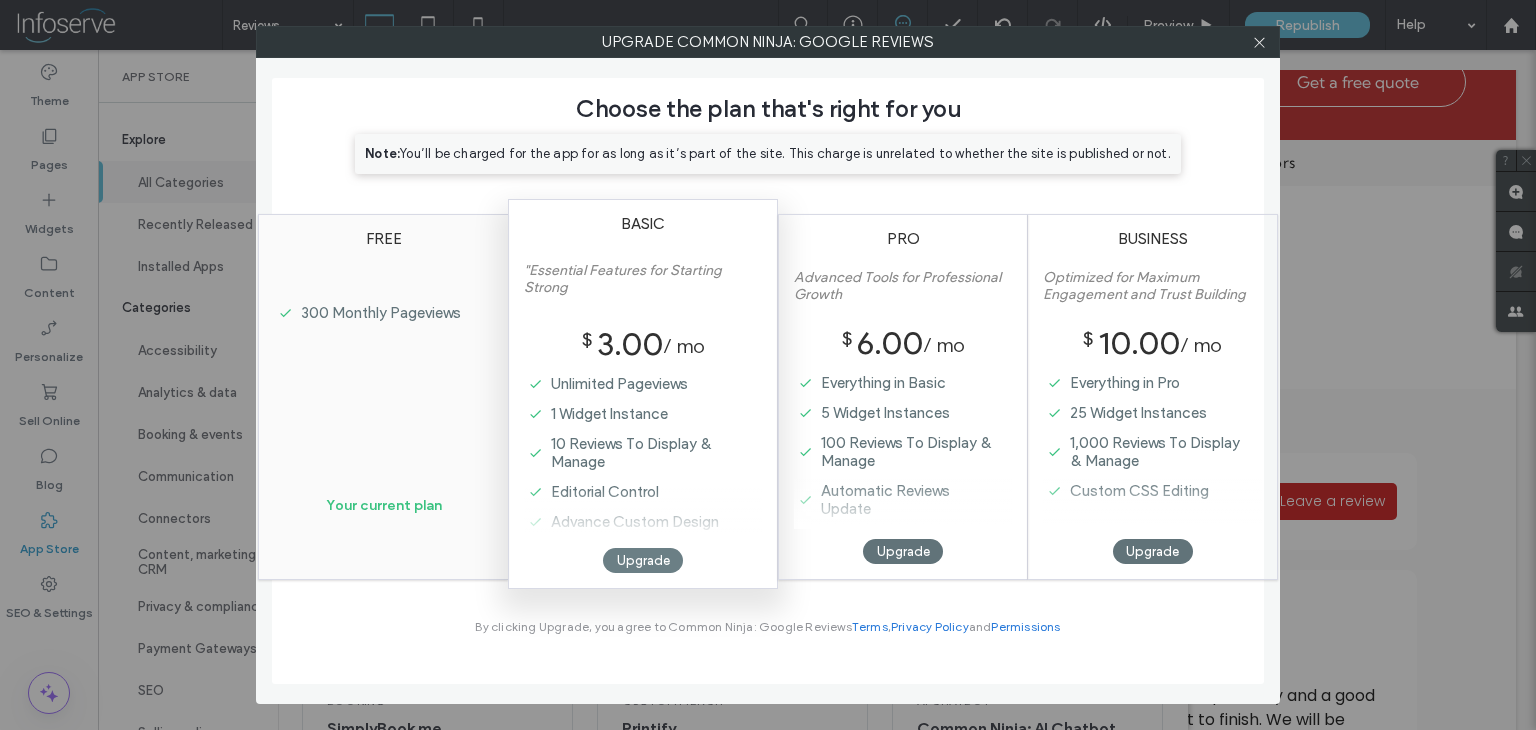 click on "Upgrade" at bounding box center [643, 560] 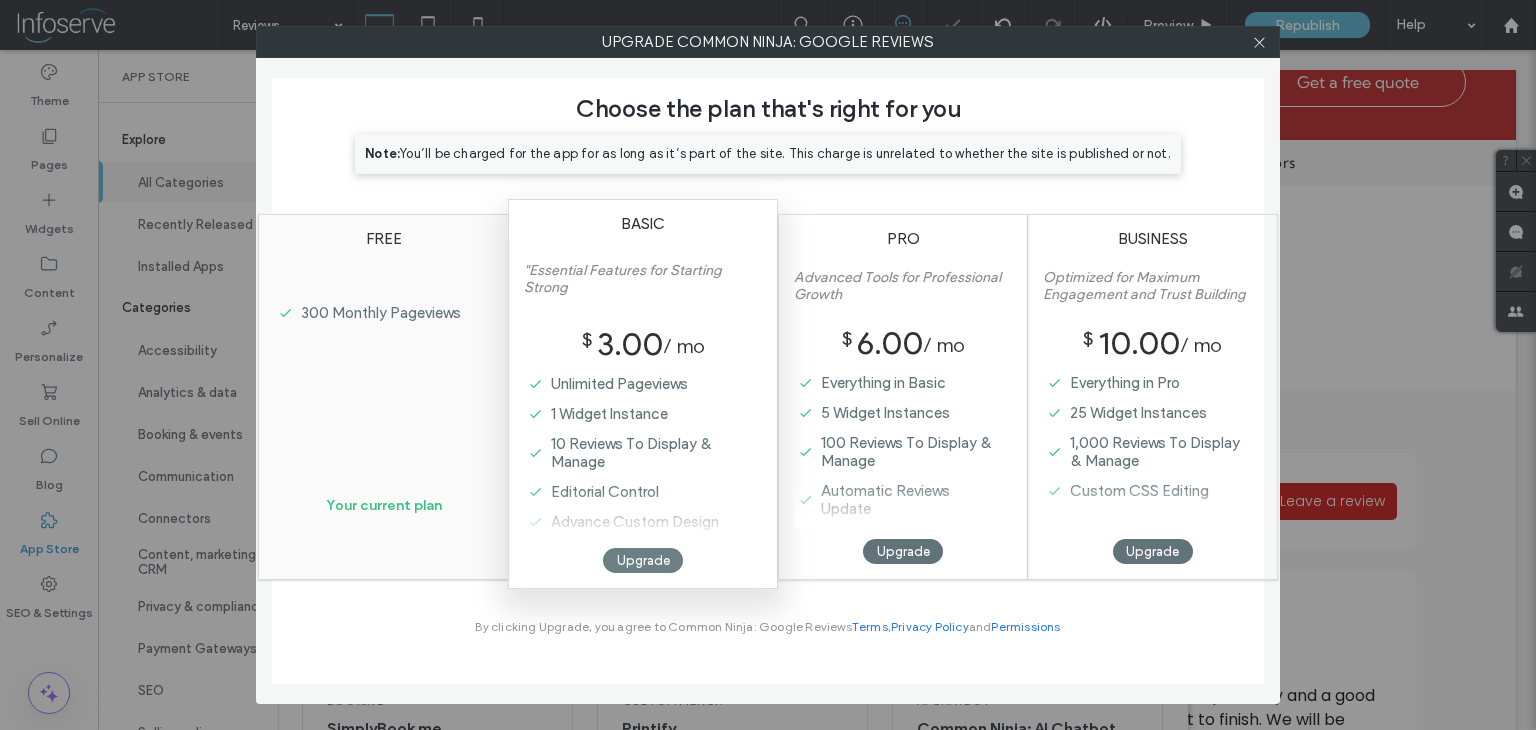 scroll, scrollTop: 0, scrollLeft: 0, axis: both 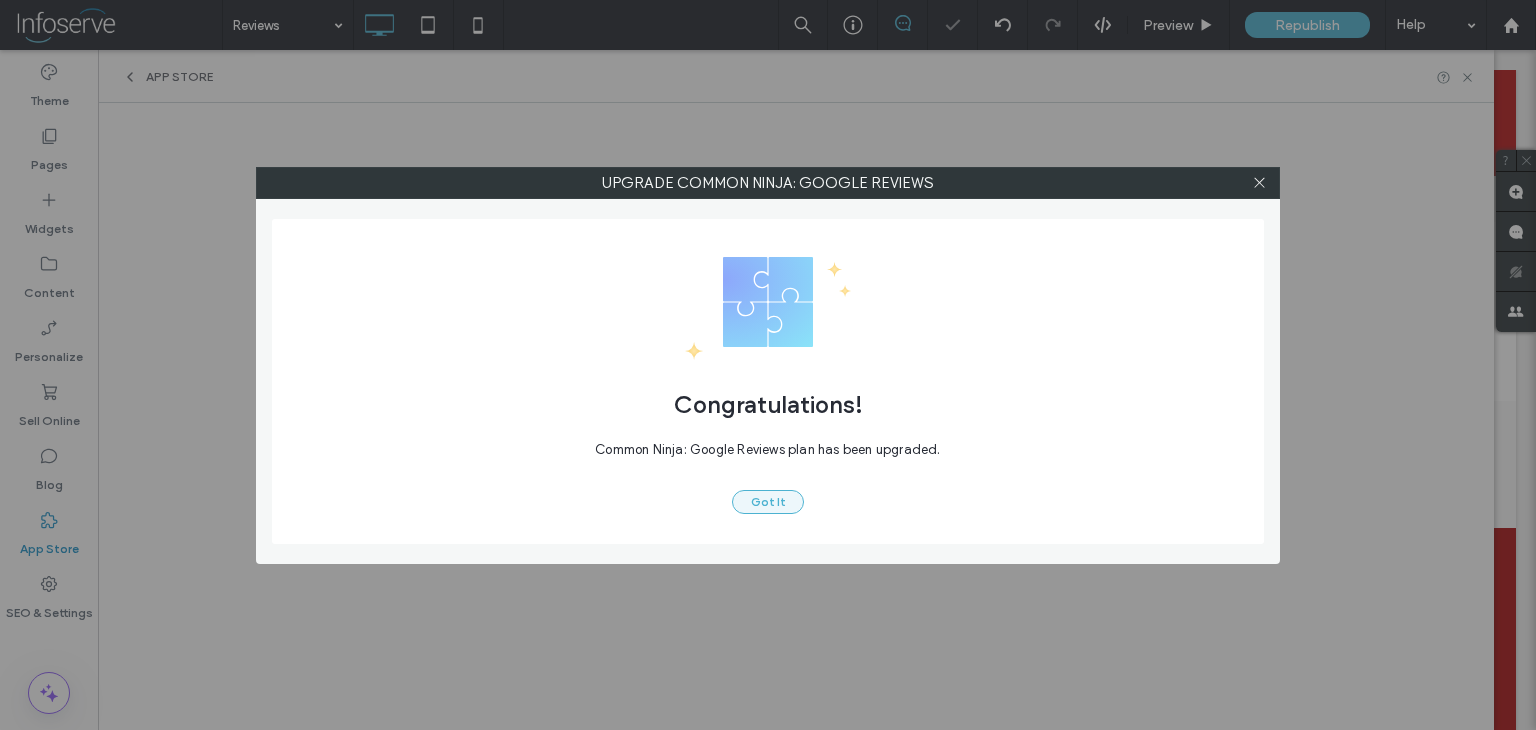 click on "Got It" at bounding box center [768, 502] 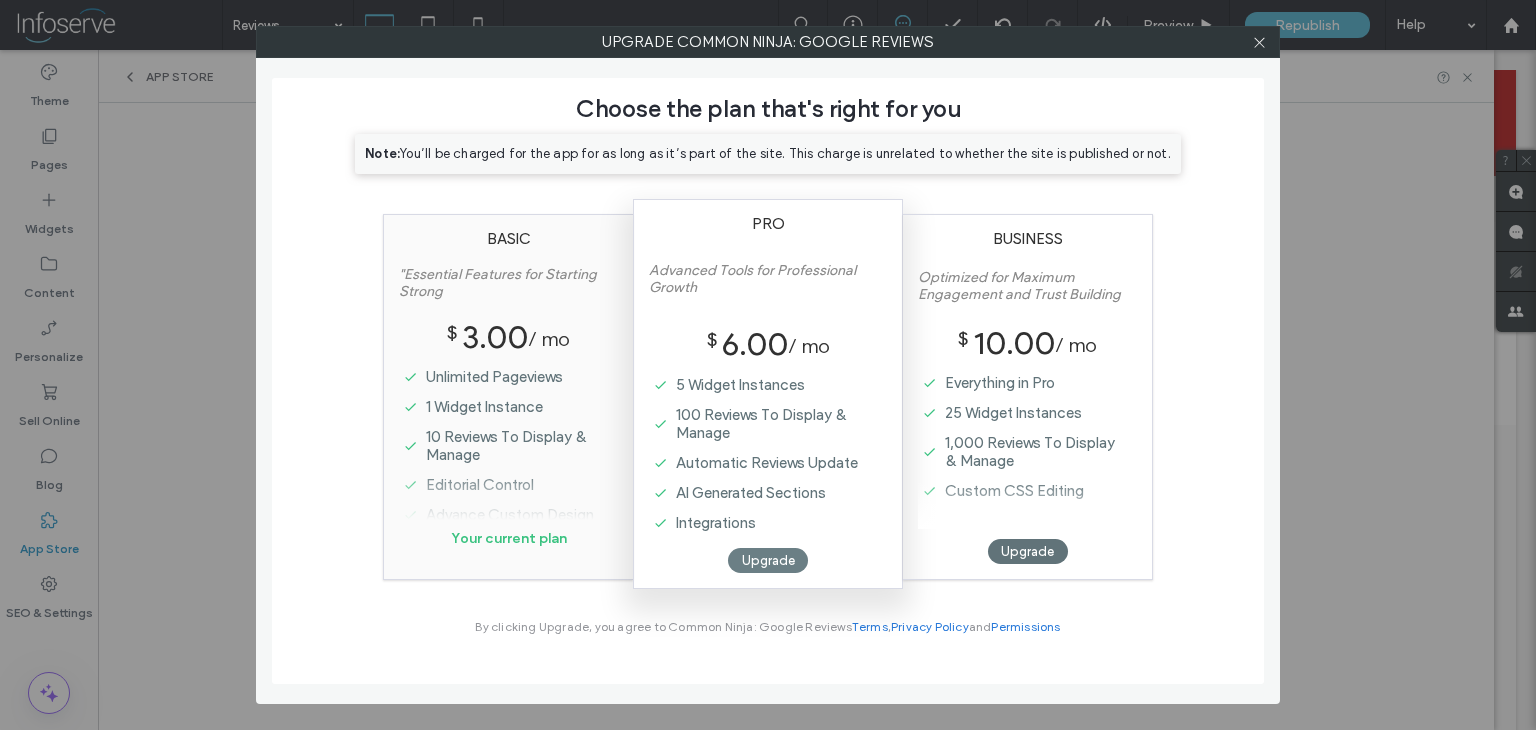 scroll, scrollTop: 32, scrollLeft: 0, axis: vertical 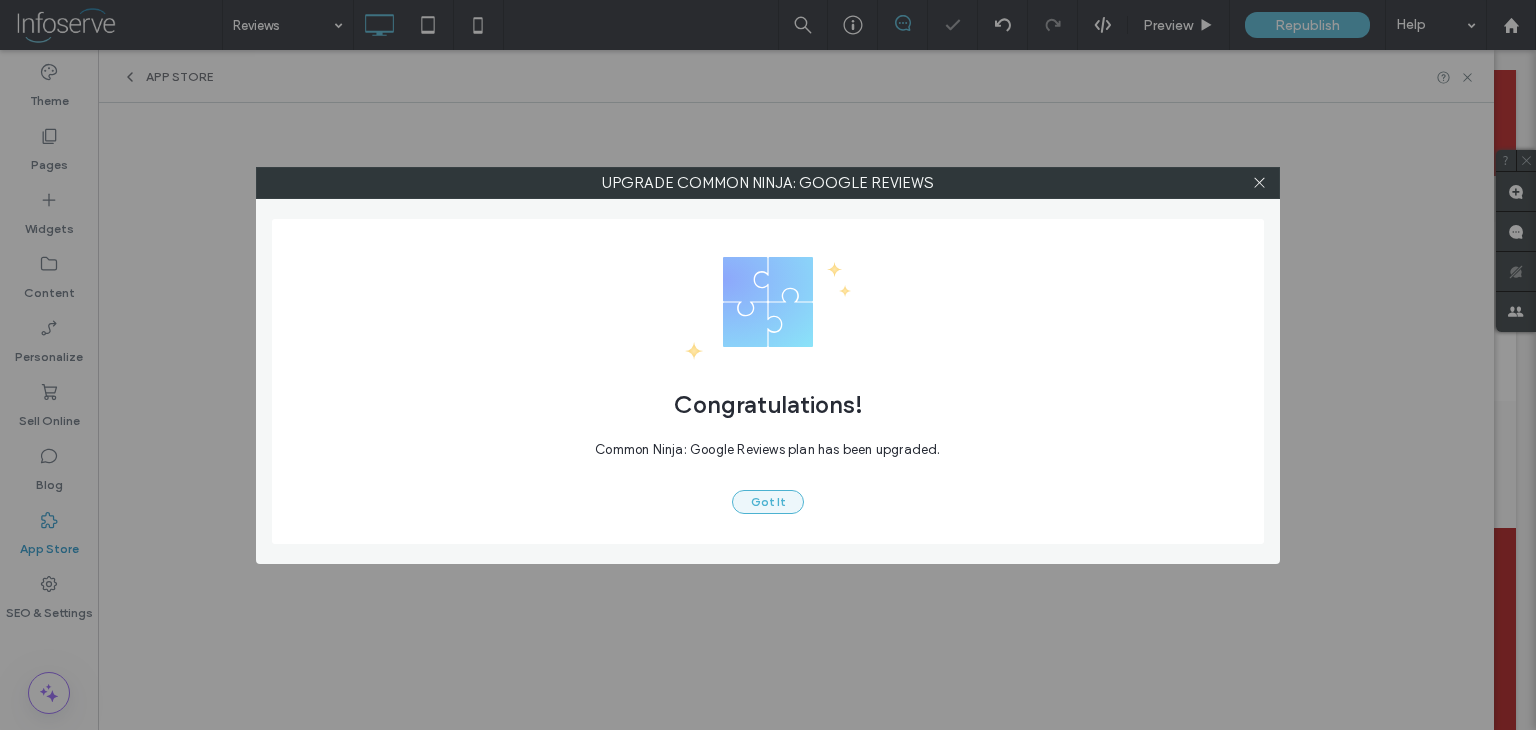 click on "Got It" at bounding box center [768, 502] 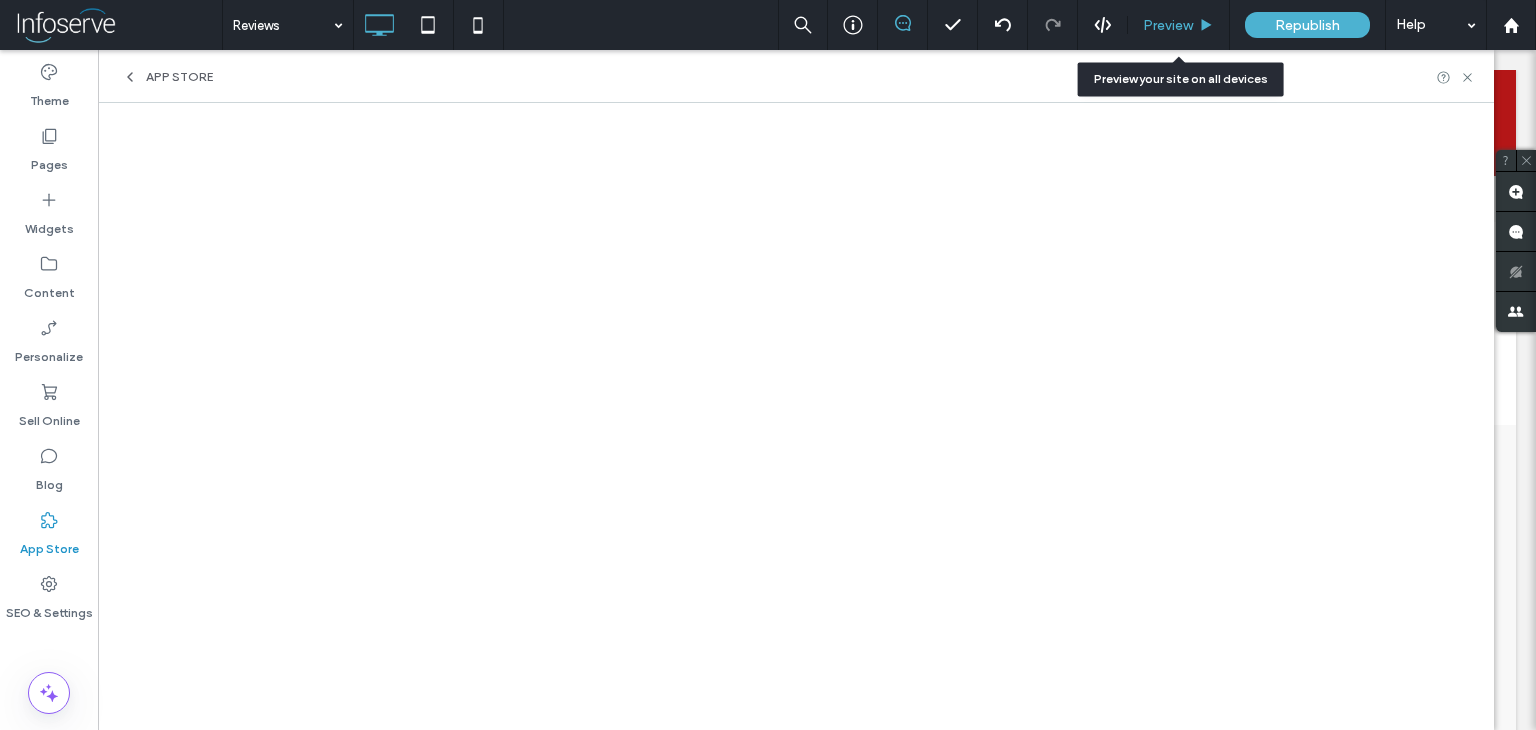 click on "Preview" at bounding box center [1168, 25] 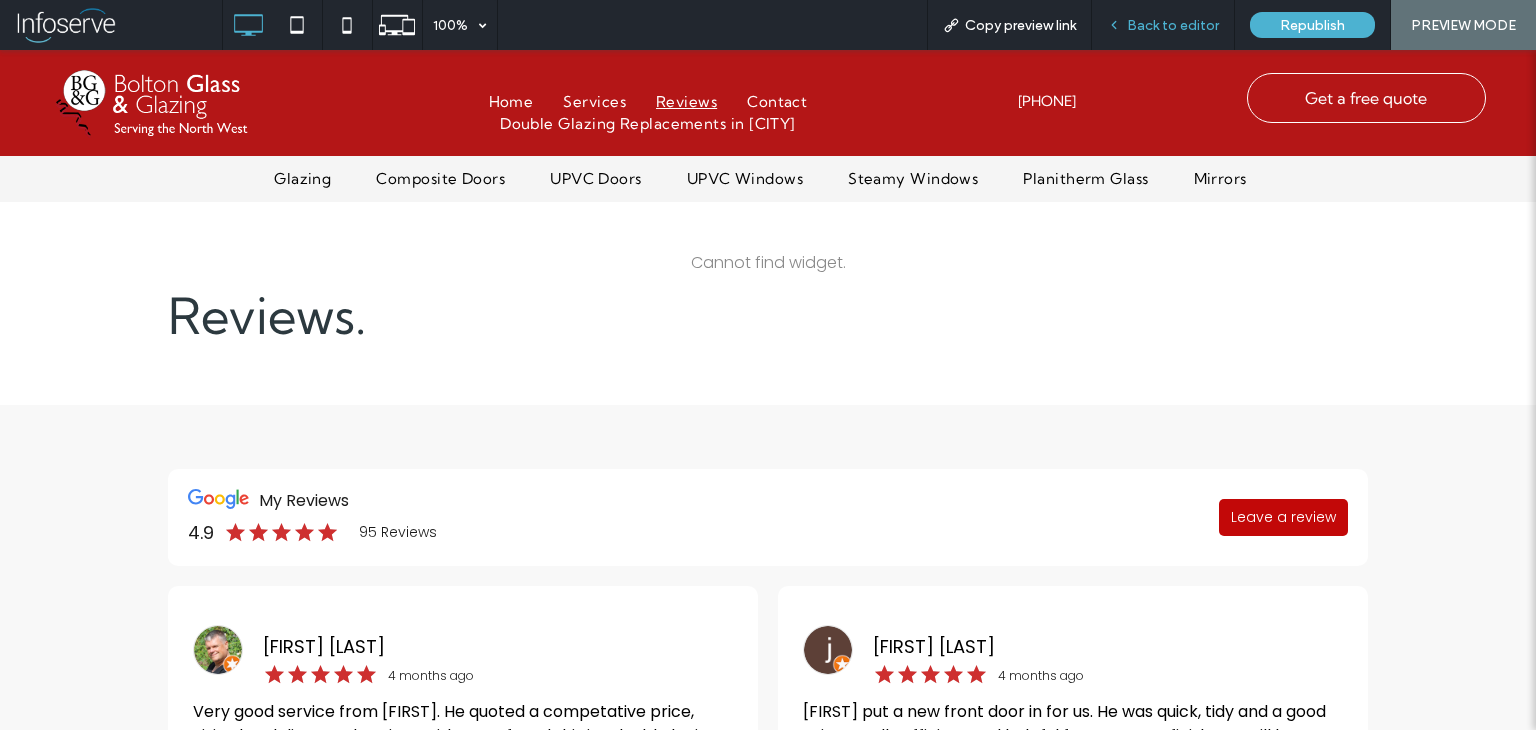click on "Back to editor" at bounding box center (1173, 25) 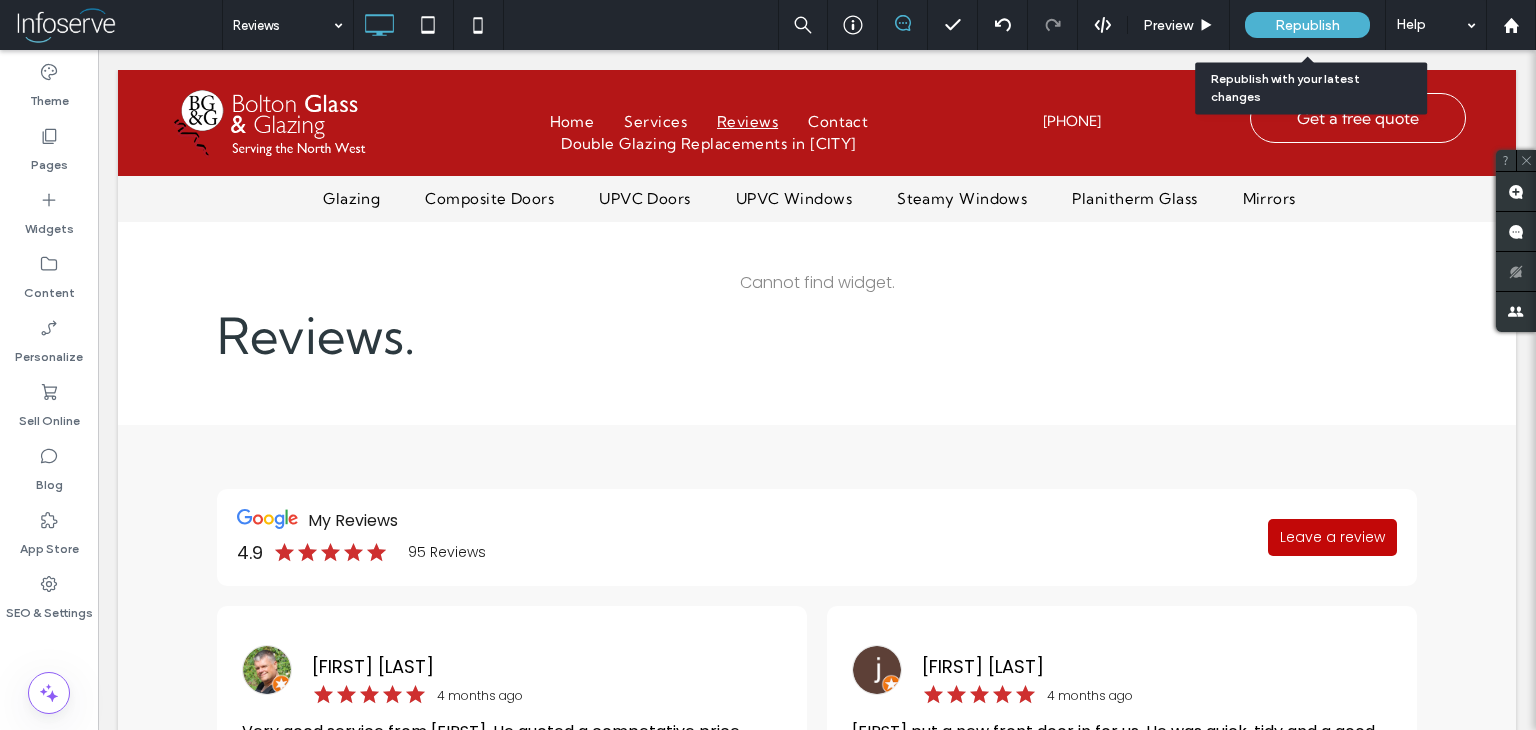 click on "Republish" at bounding box center [1307, 25] 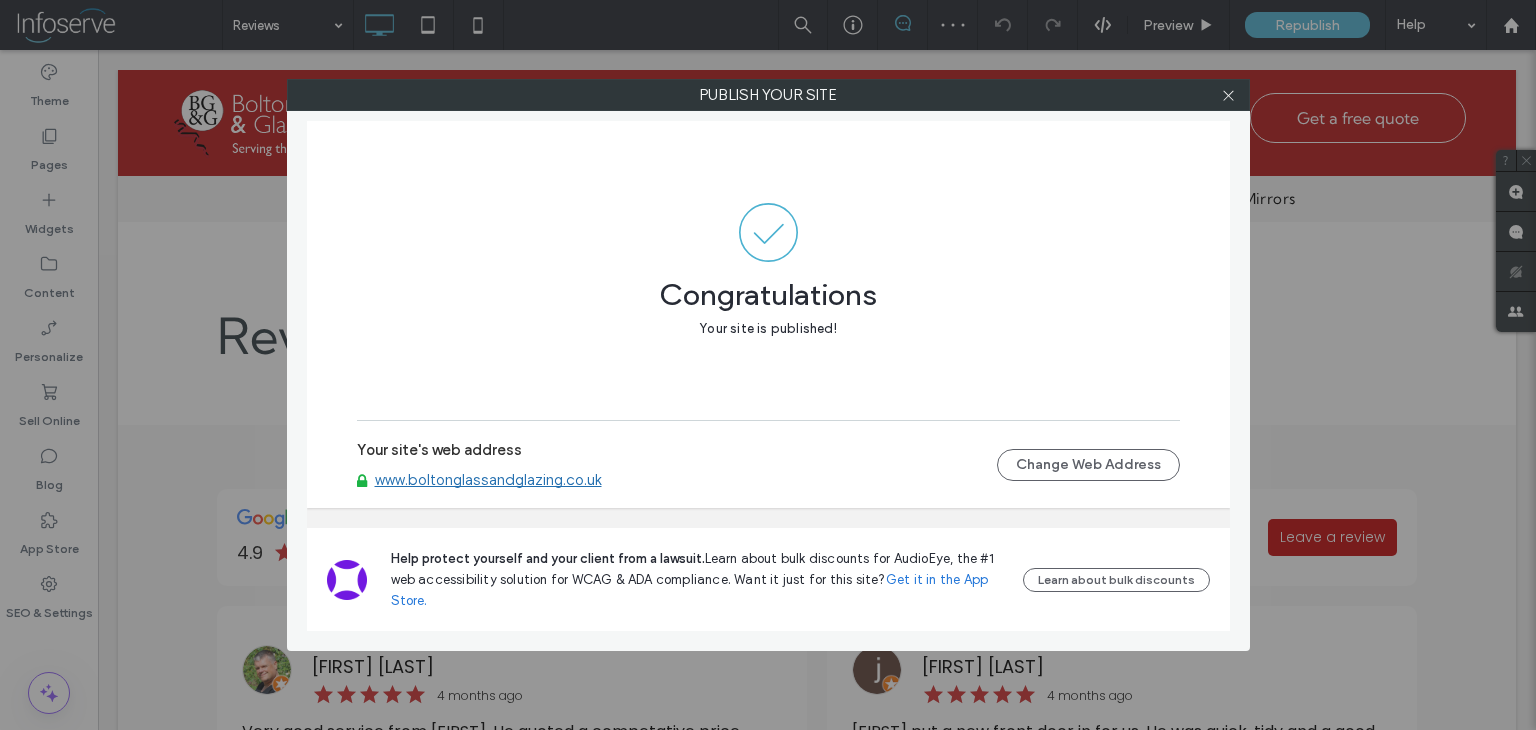 click on "www.boltonglassandglazing.co.uk" at bounding box center [488, 480] 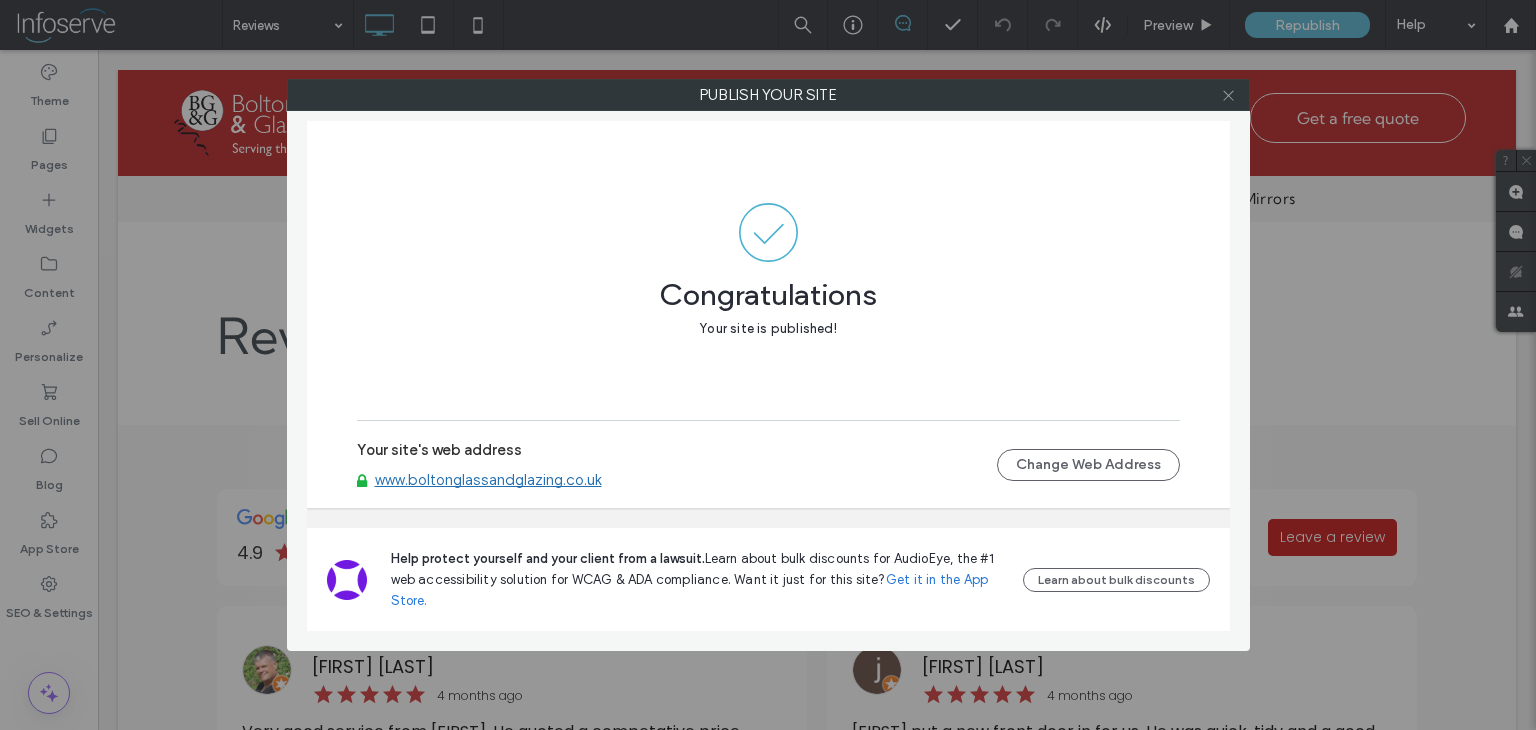 click 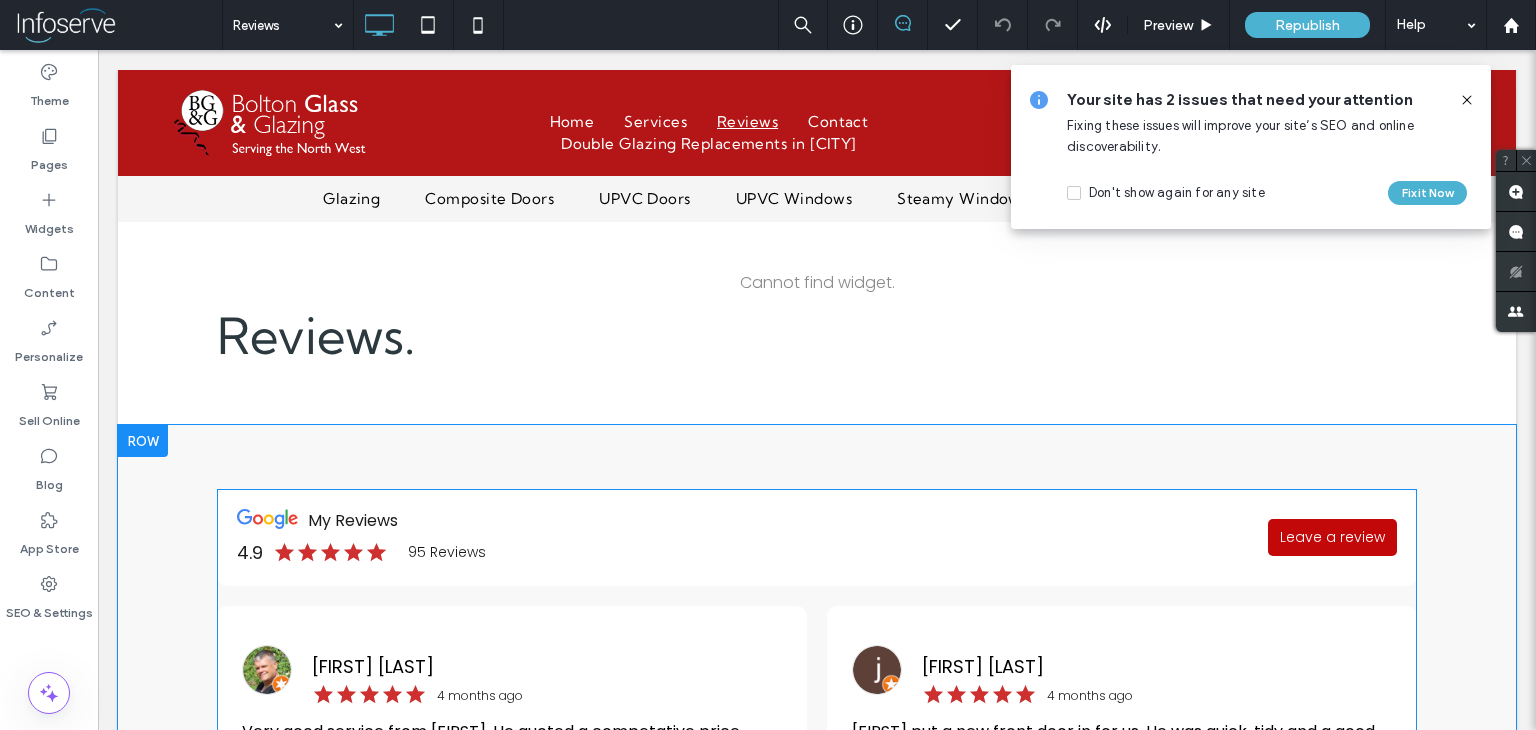 click at bounding box center [817, 1034] 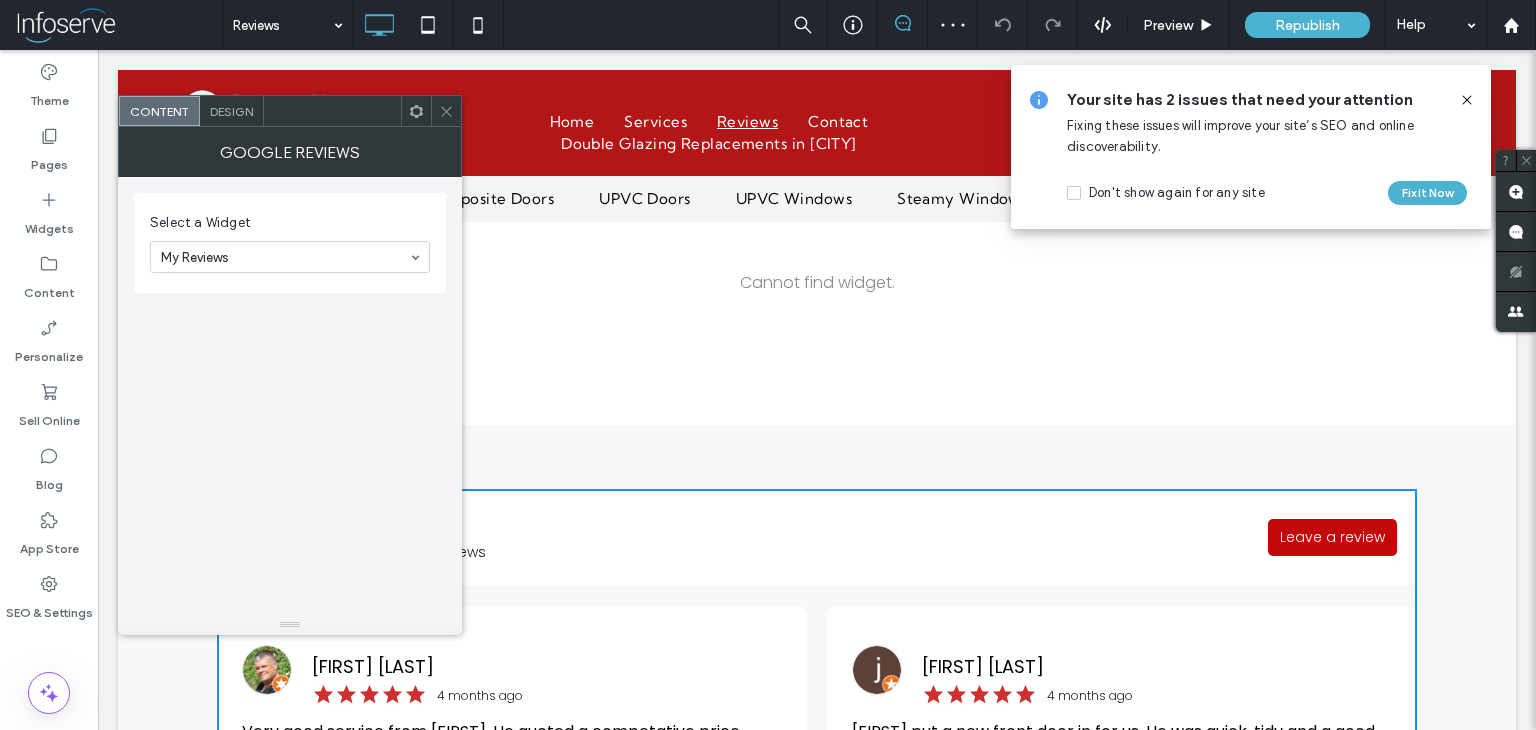 click on "Design" at bounding box center [232, 111] 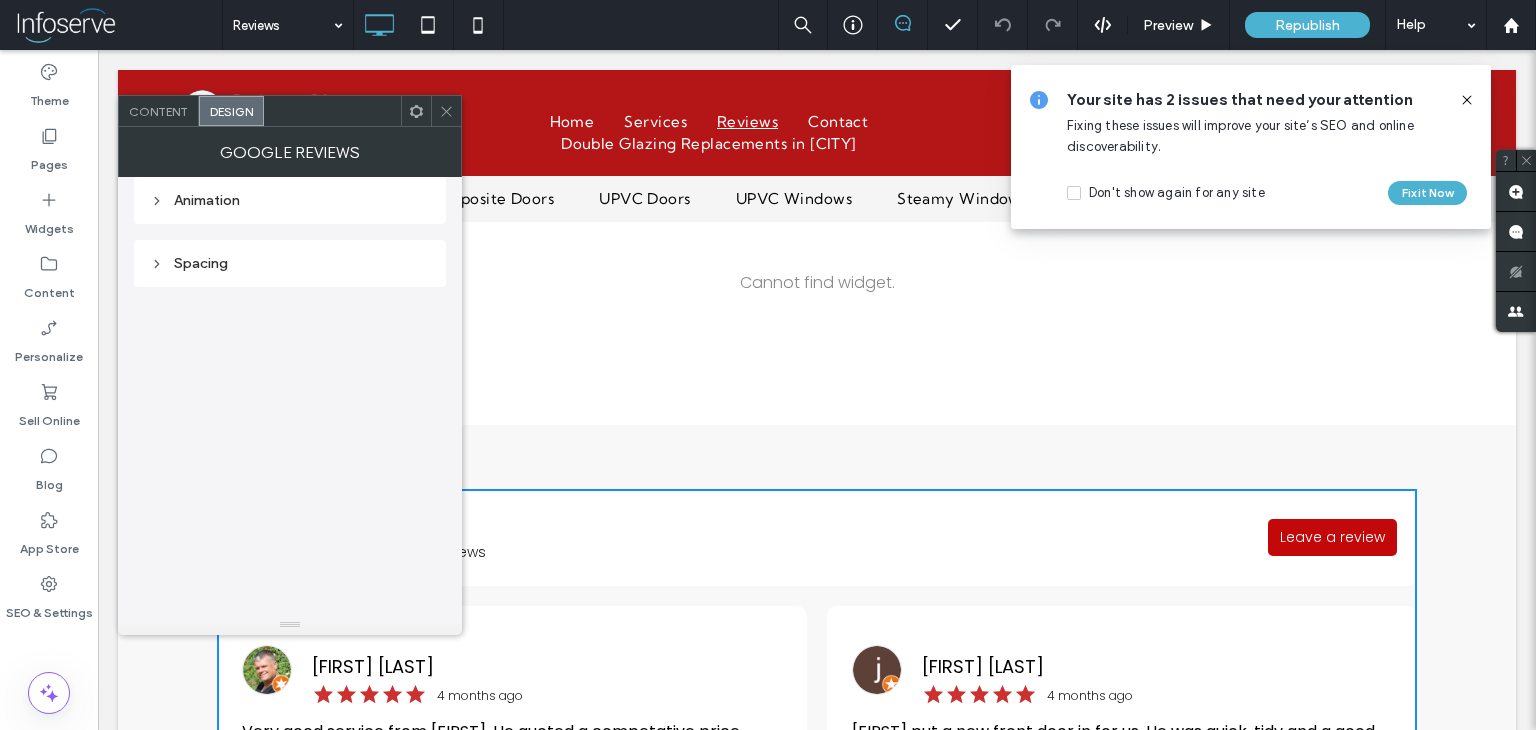 click 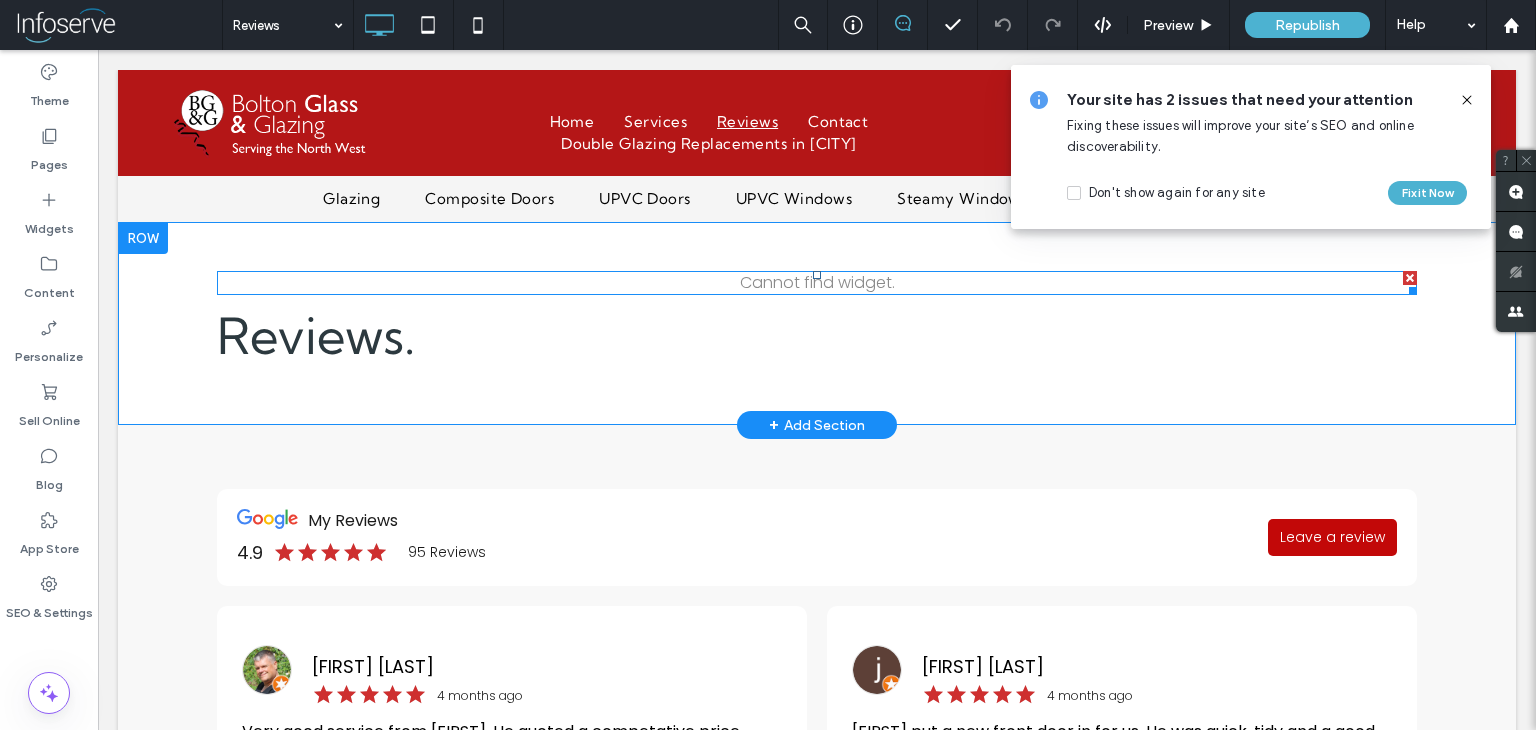 click at bounding box center (1410, 278) 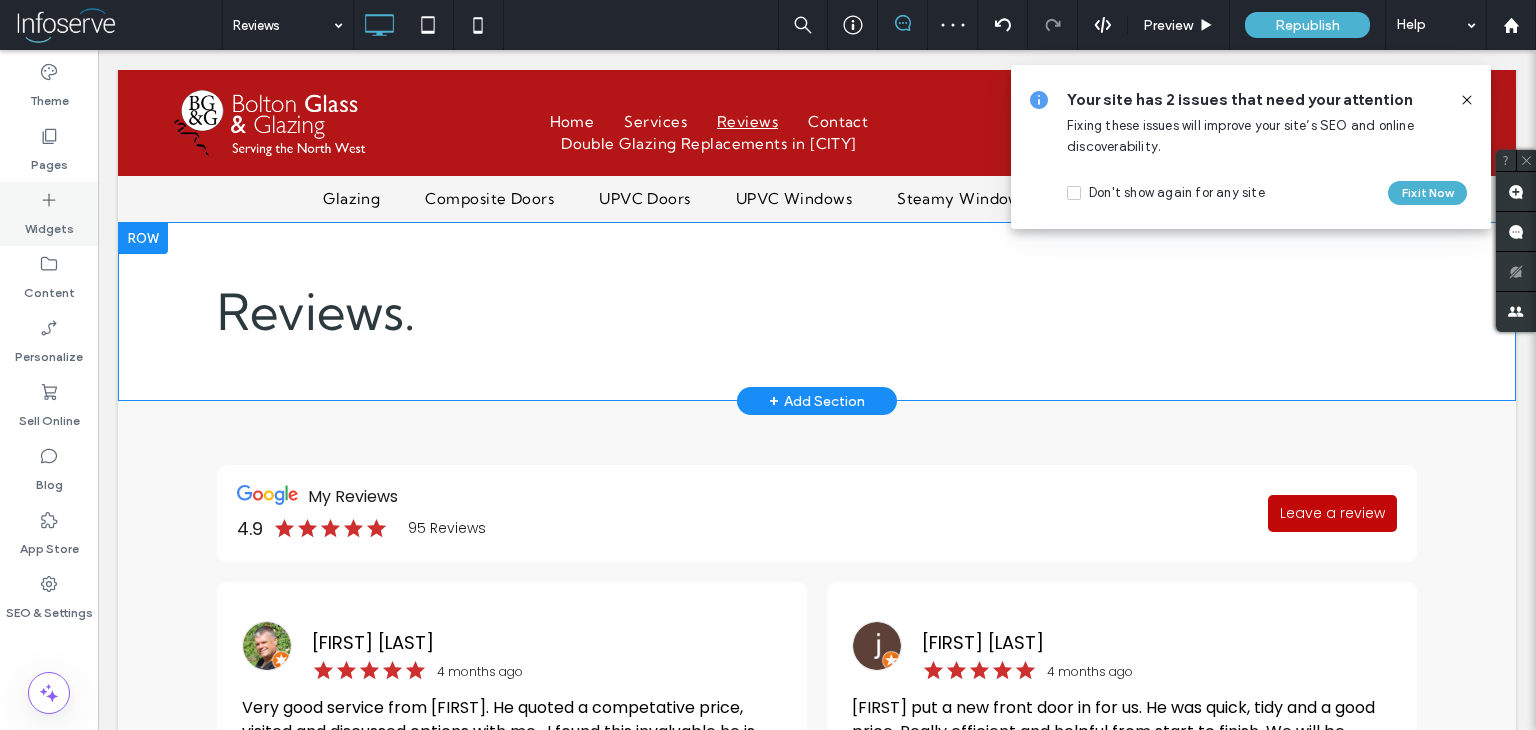 click on "Widgets" at bounding box center (49, 214) 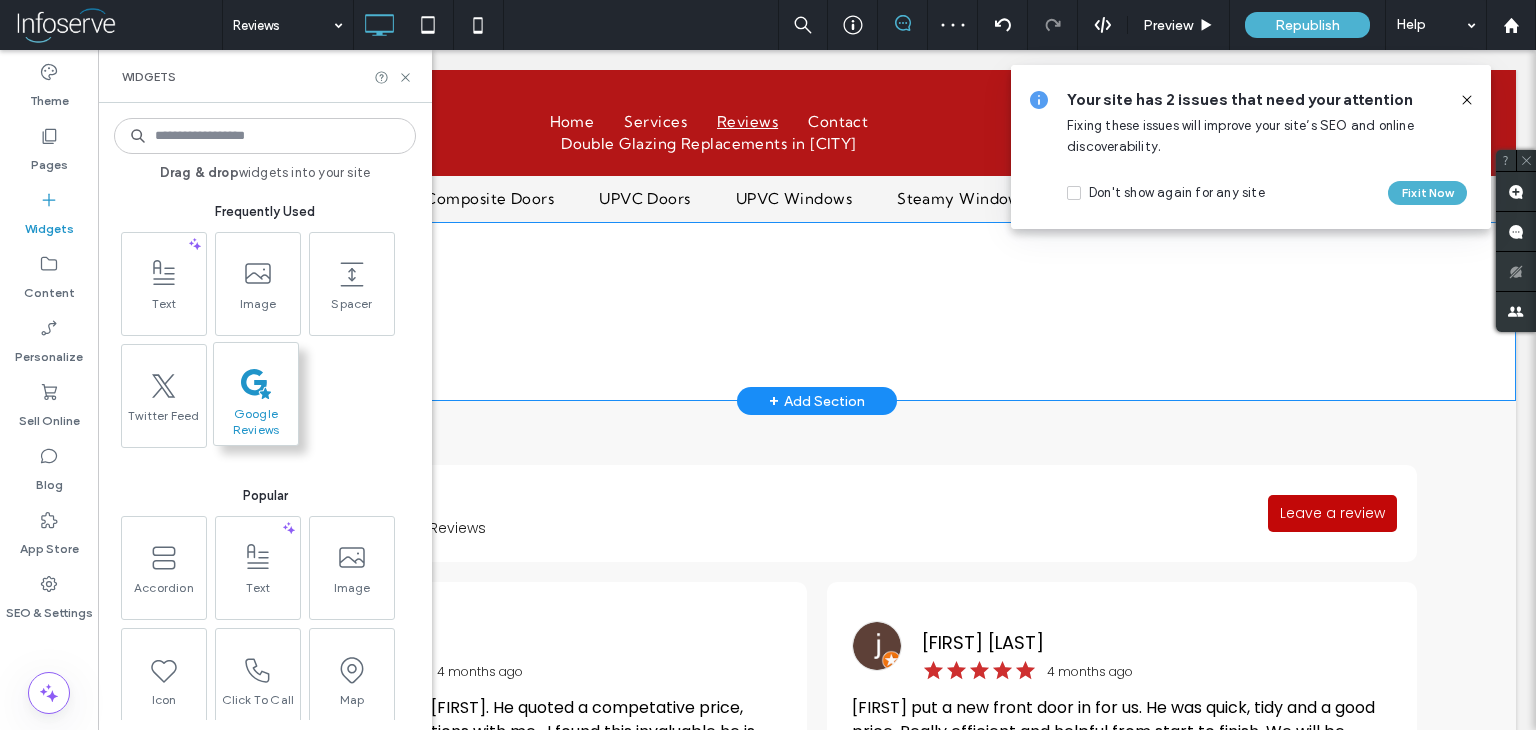 click on "Google Reviews" at bounding box center [256, 420] 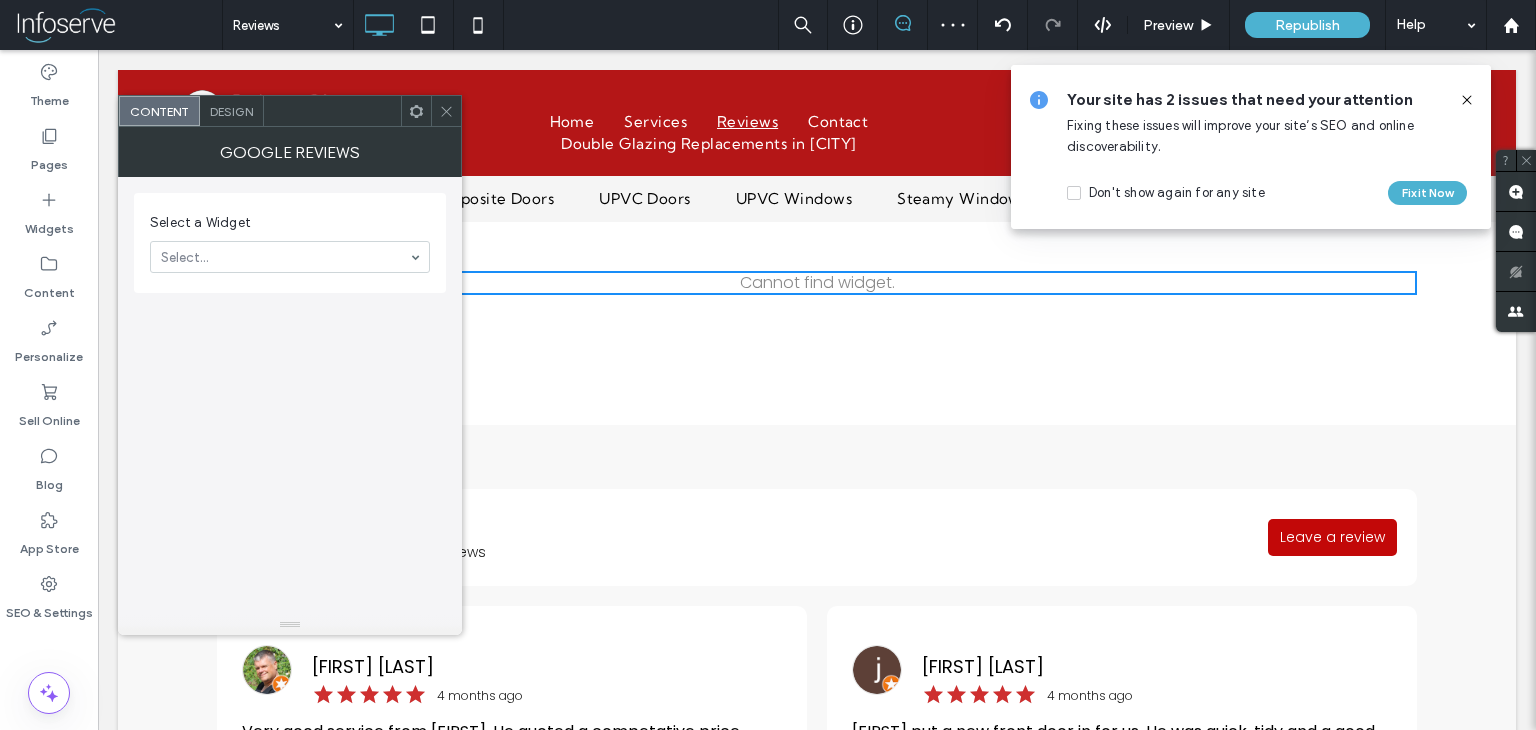 click at bounding box center [446, 111] 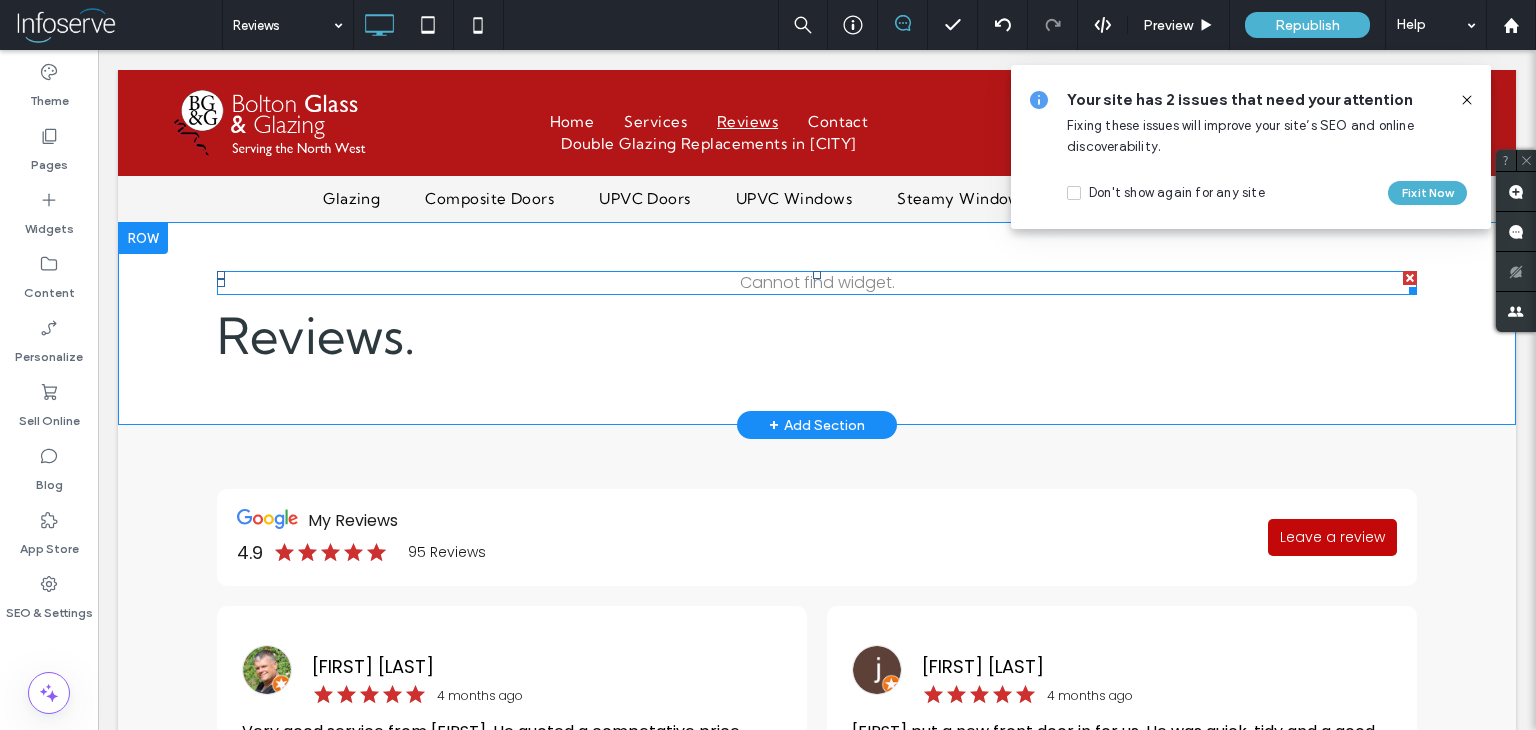 click at bounding box center (1409, 287) 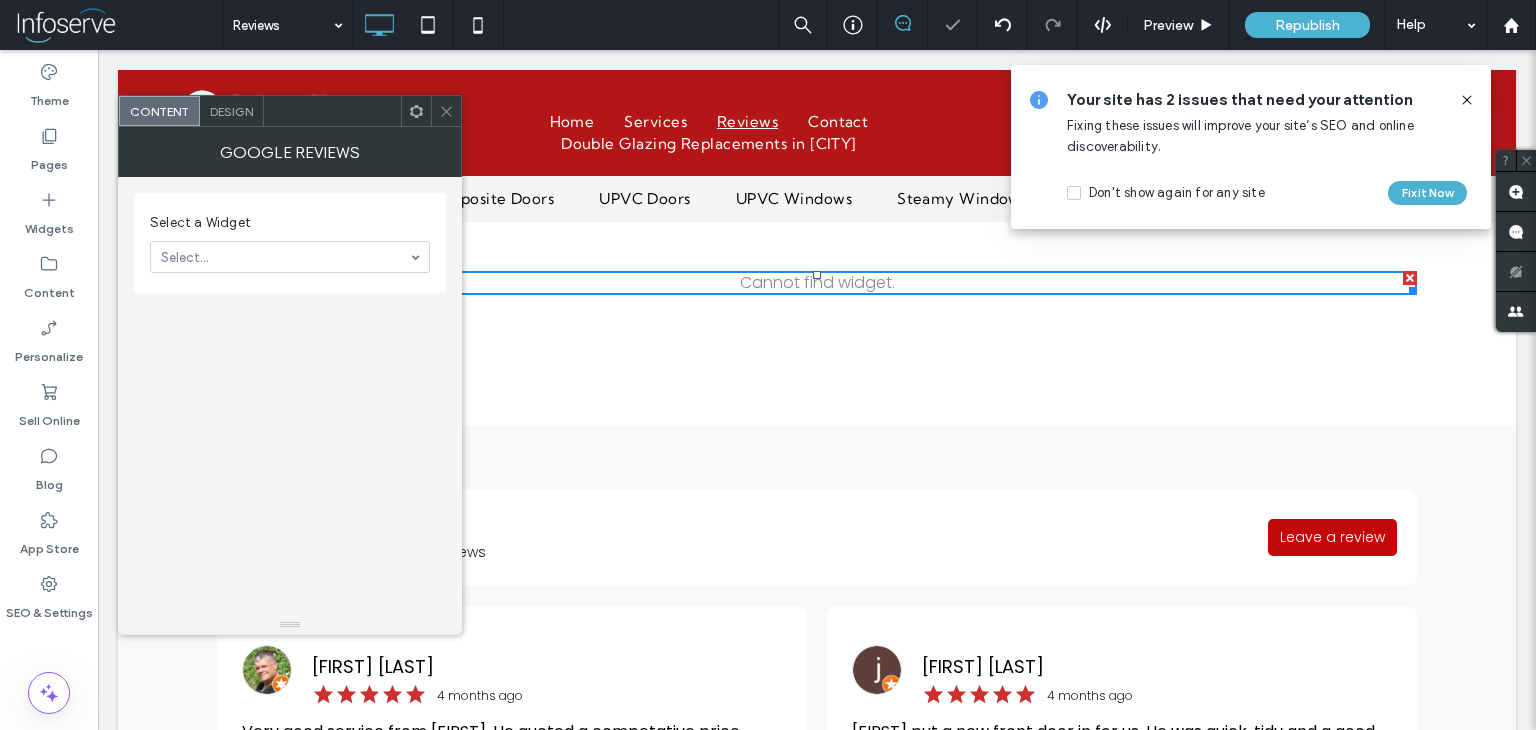 click 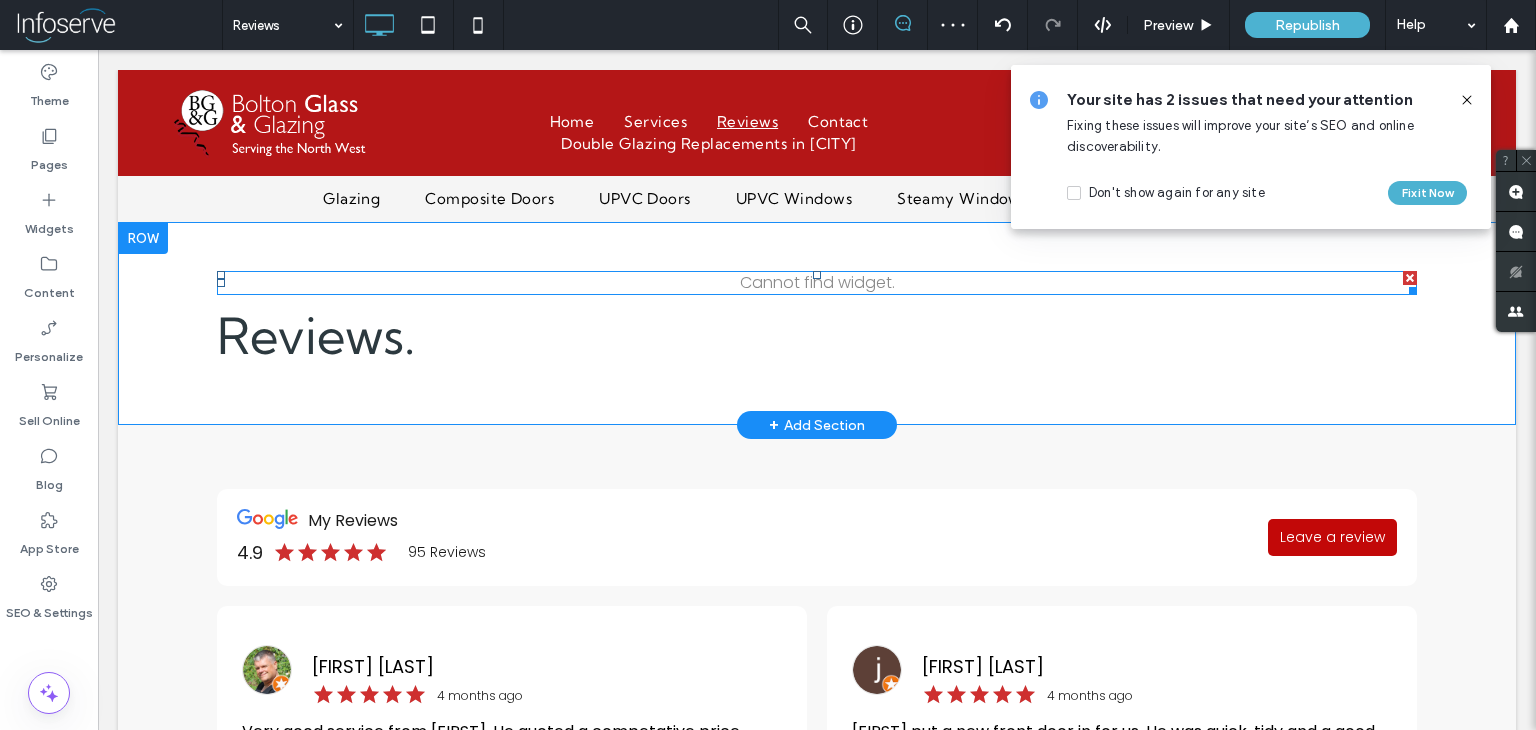 click at bounding box center [1410, 278] 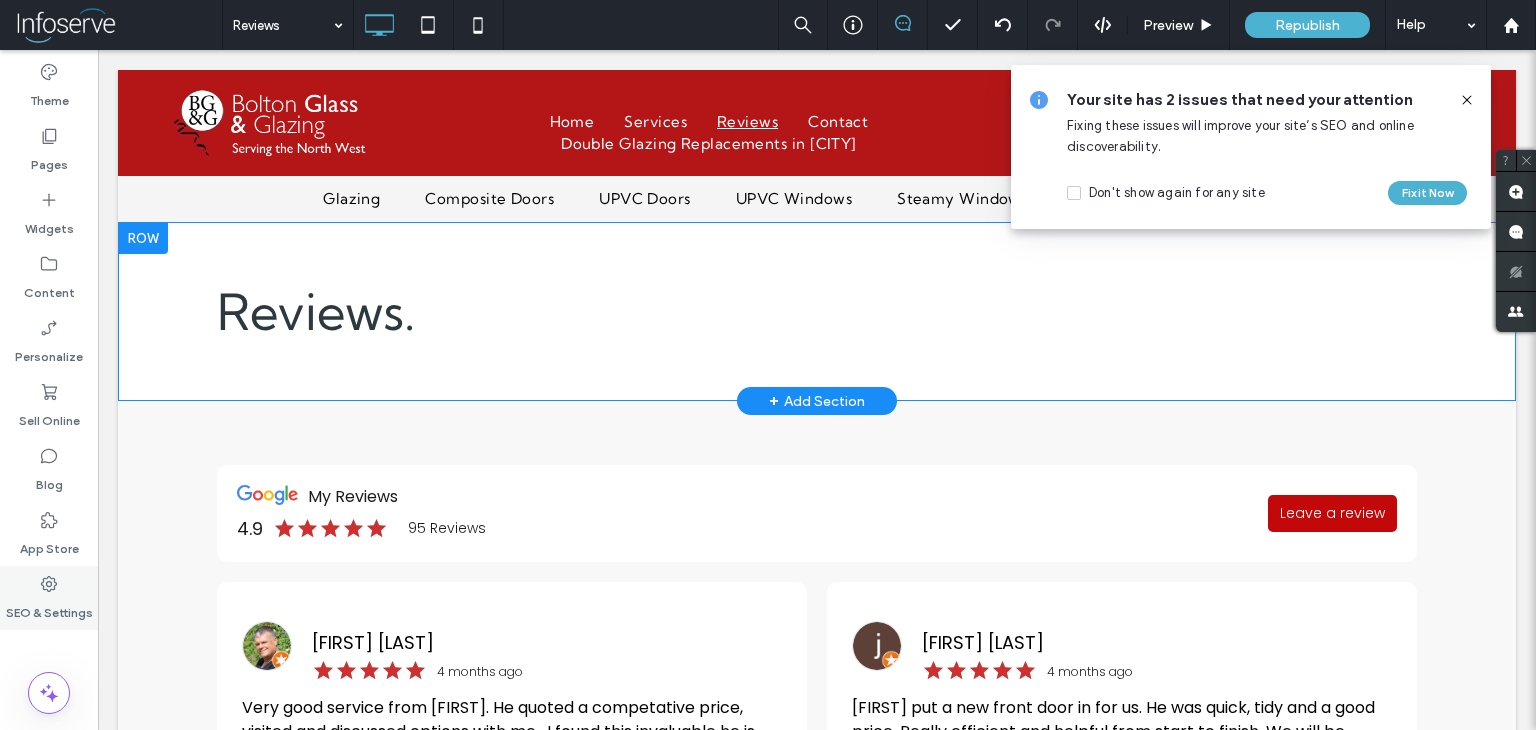 click on "SEO & Settings" at bounding box center (49, 608) 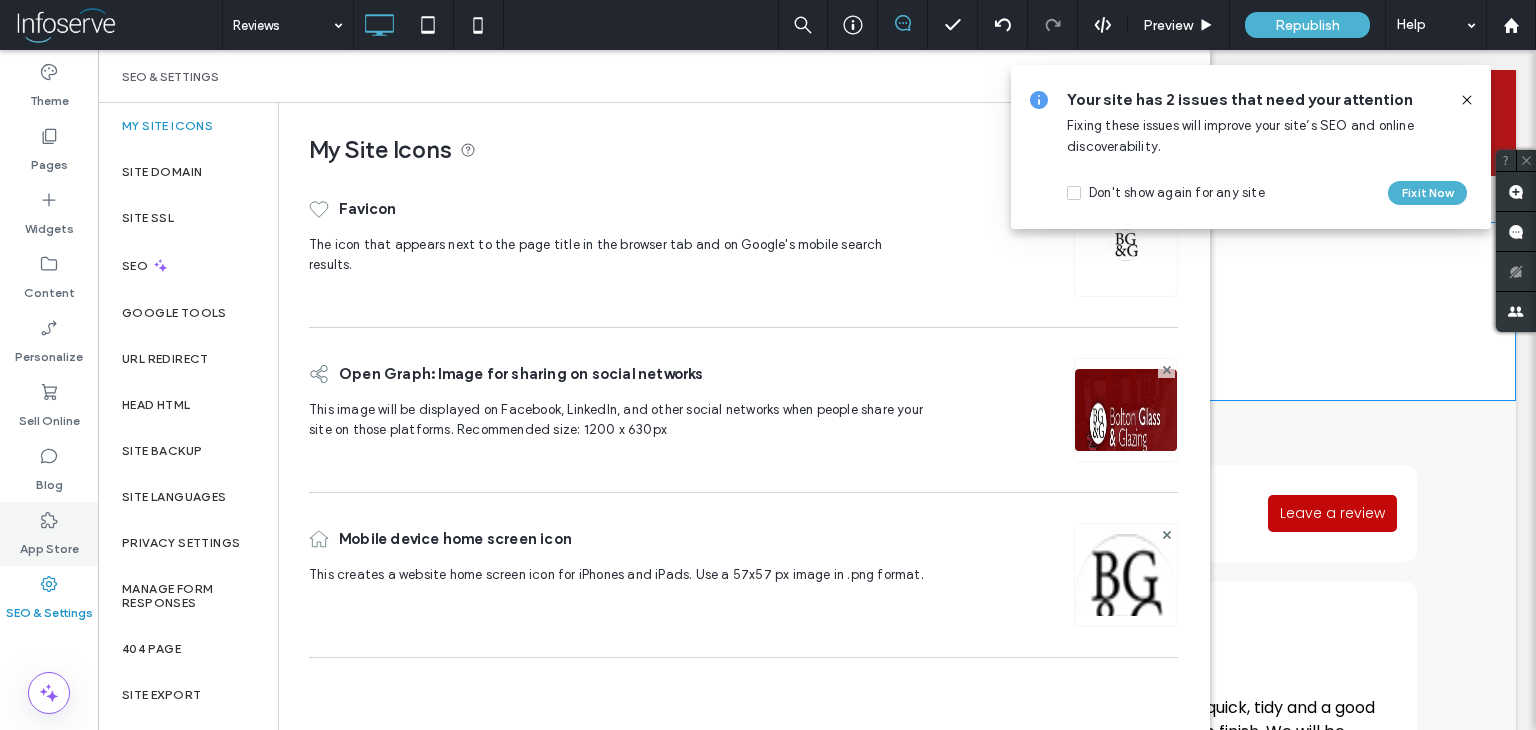 click 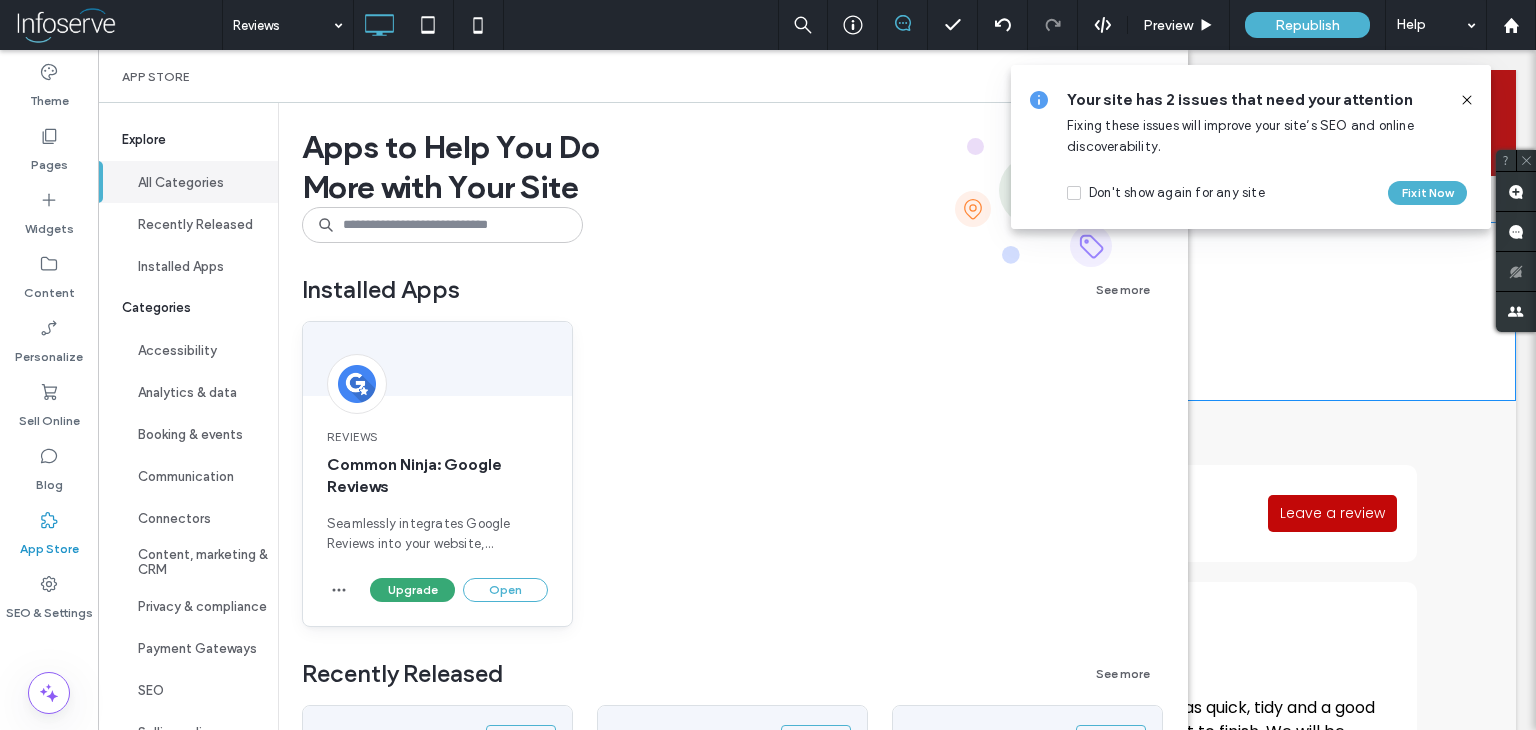 click on "Reviews Common Ninja: Google Reviews Seamlessly integrates Google Reviews into your website, enhancing credibility and driving sales by showcasing authentic customer feedback." at bounding box center [437, 491] 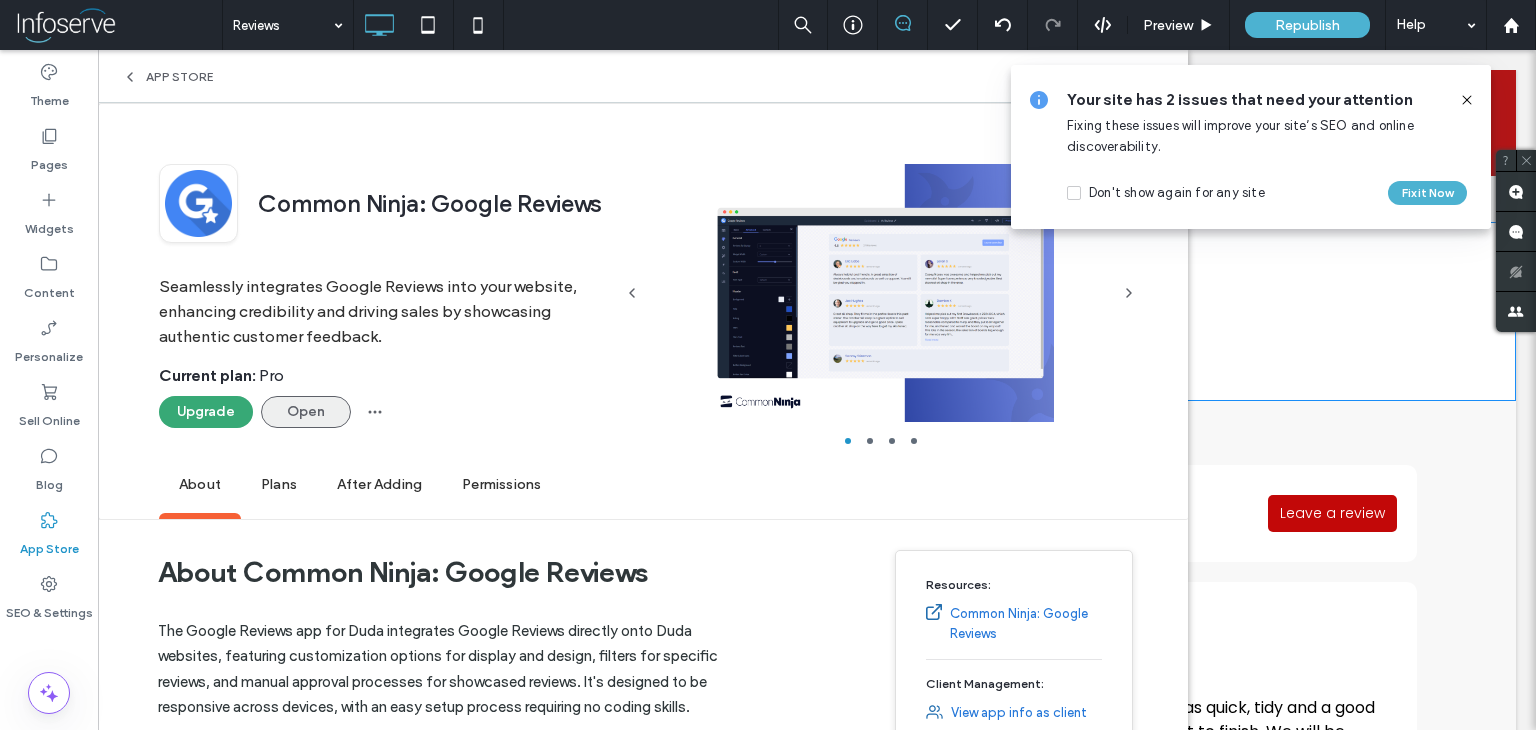 click on "Open" at bounding box center [306, 412] 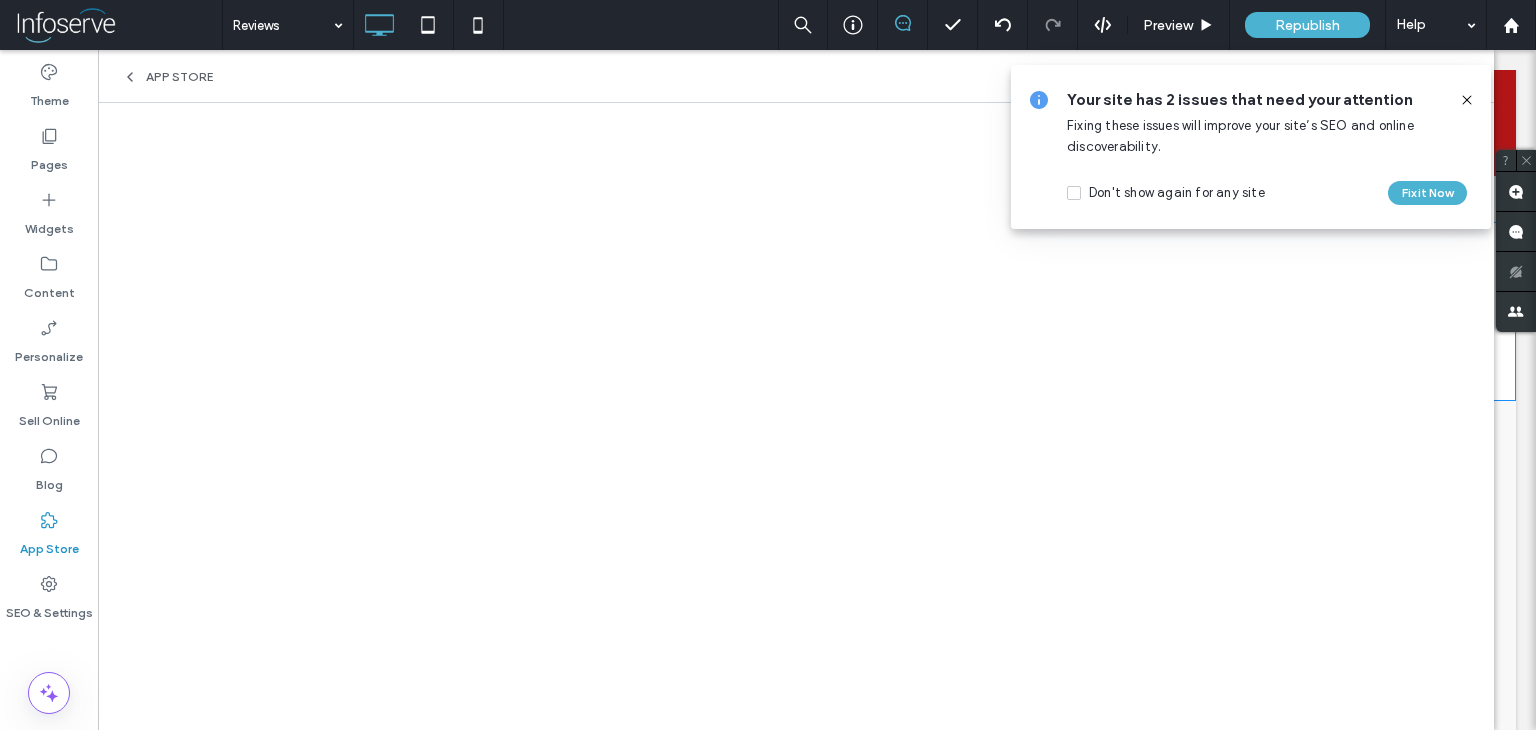 click 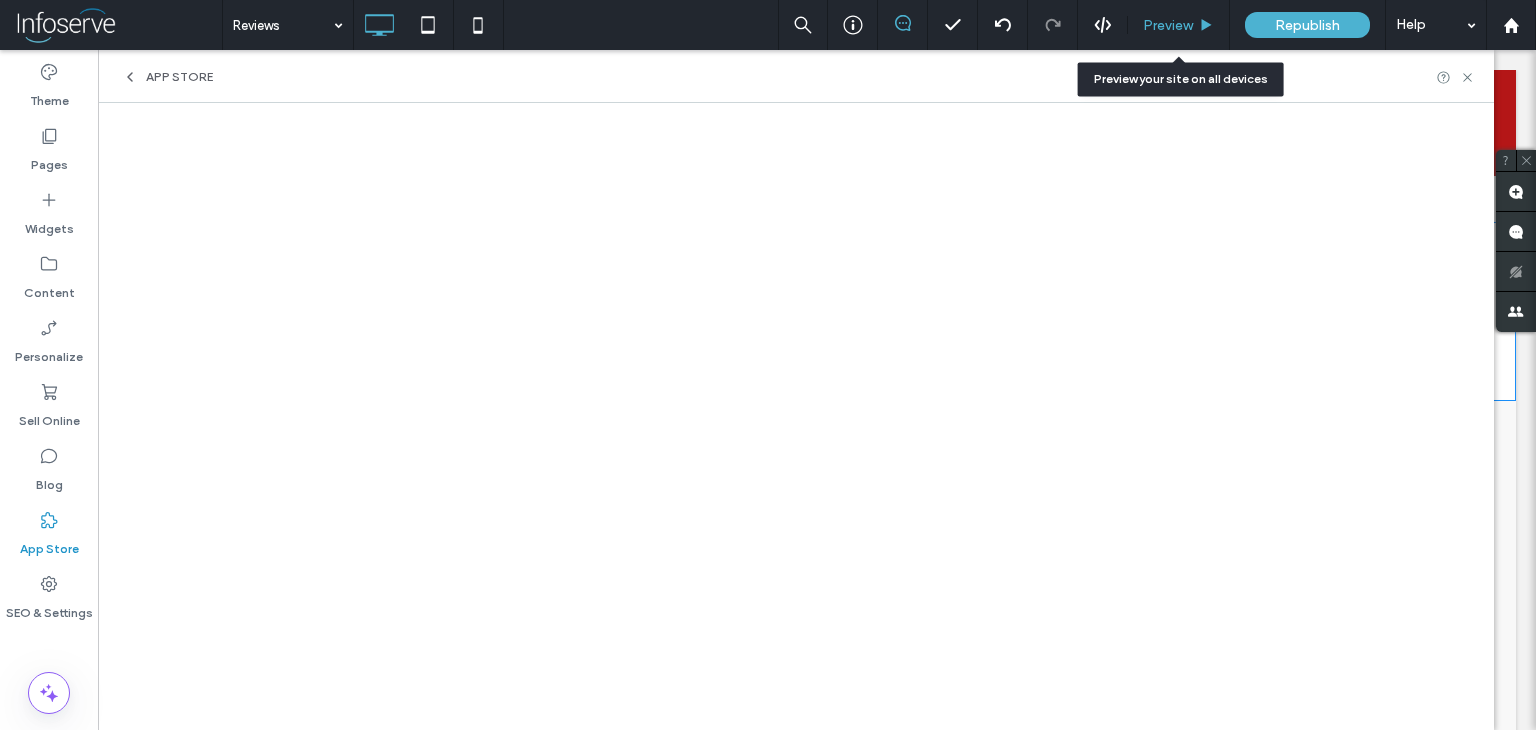 click on "Preview" at bounding box center (1168, 25) 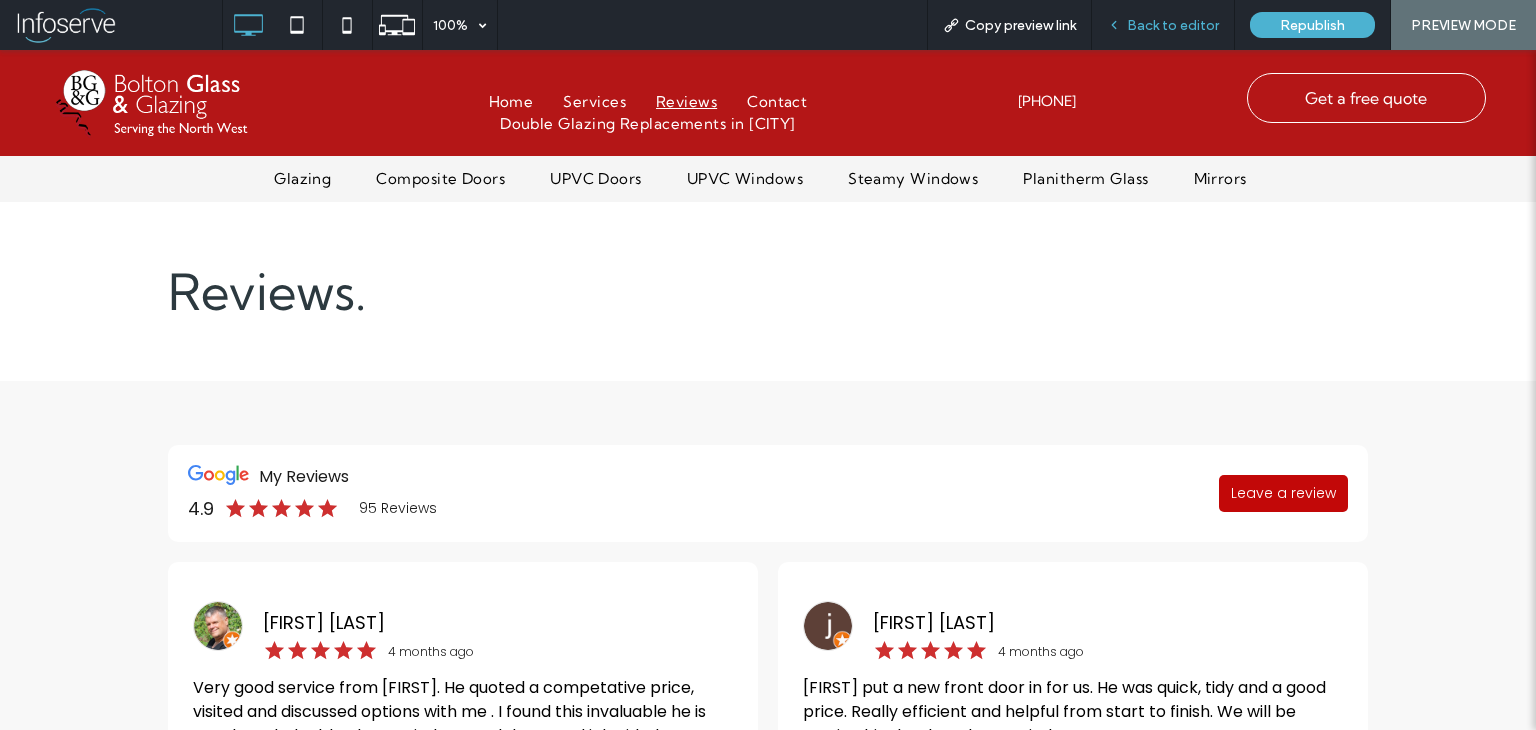 click on "Back to editor" at bounding box center (1173, 25) 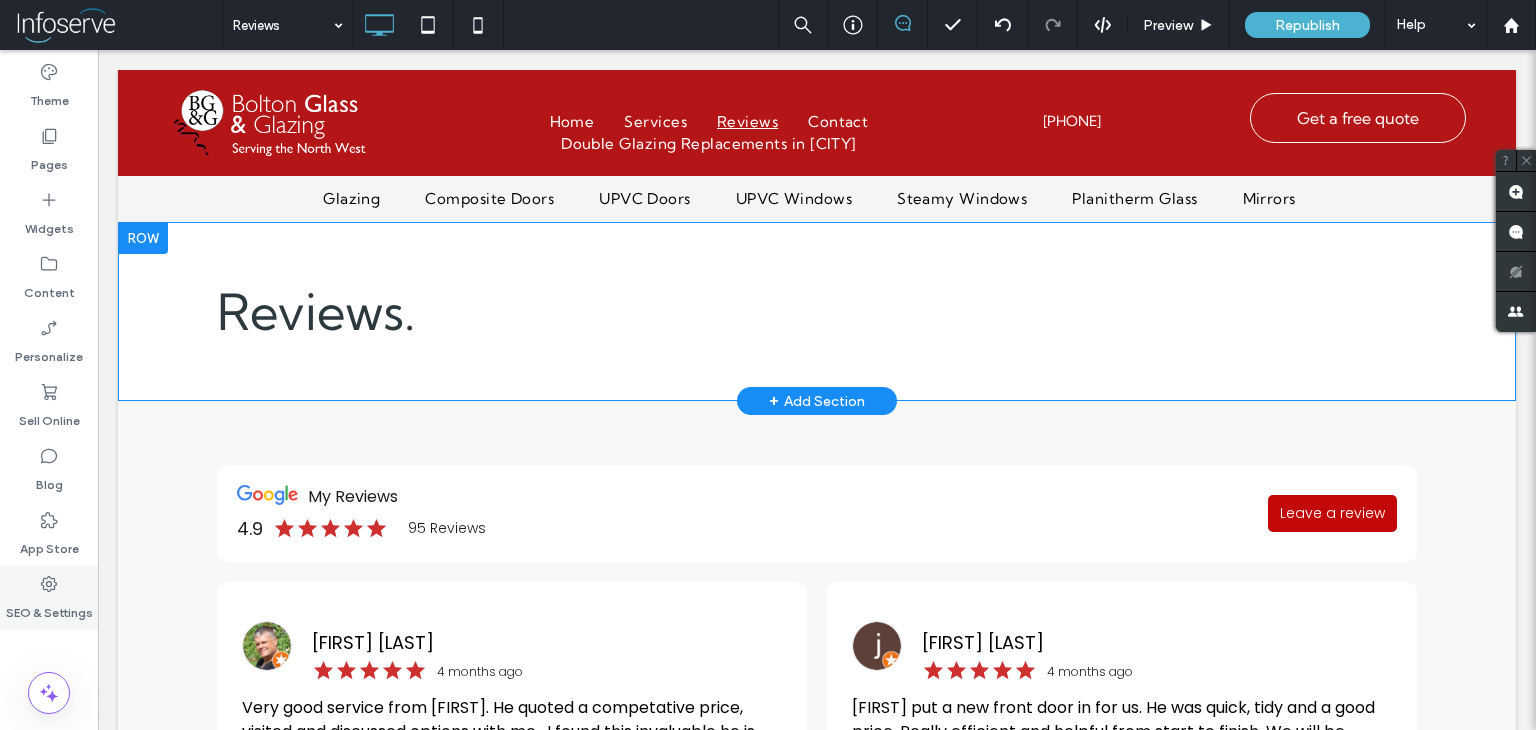 click 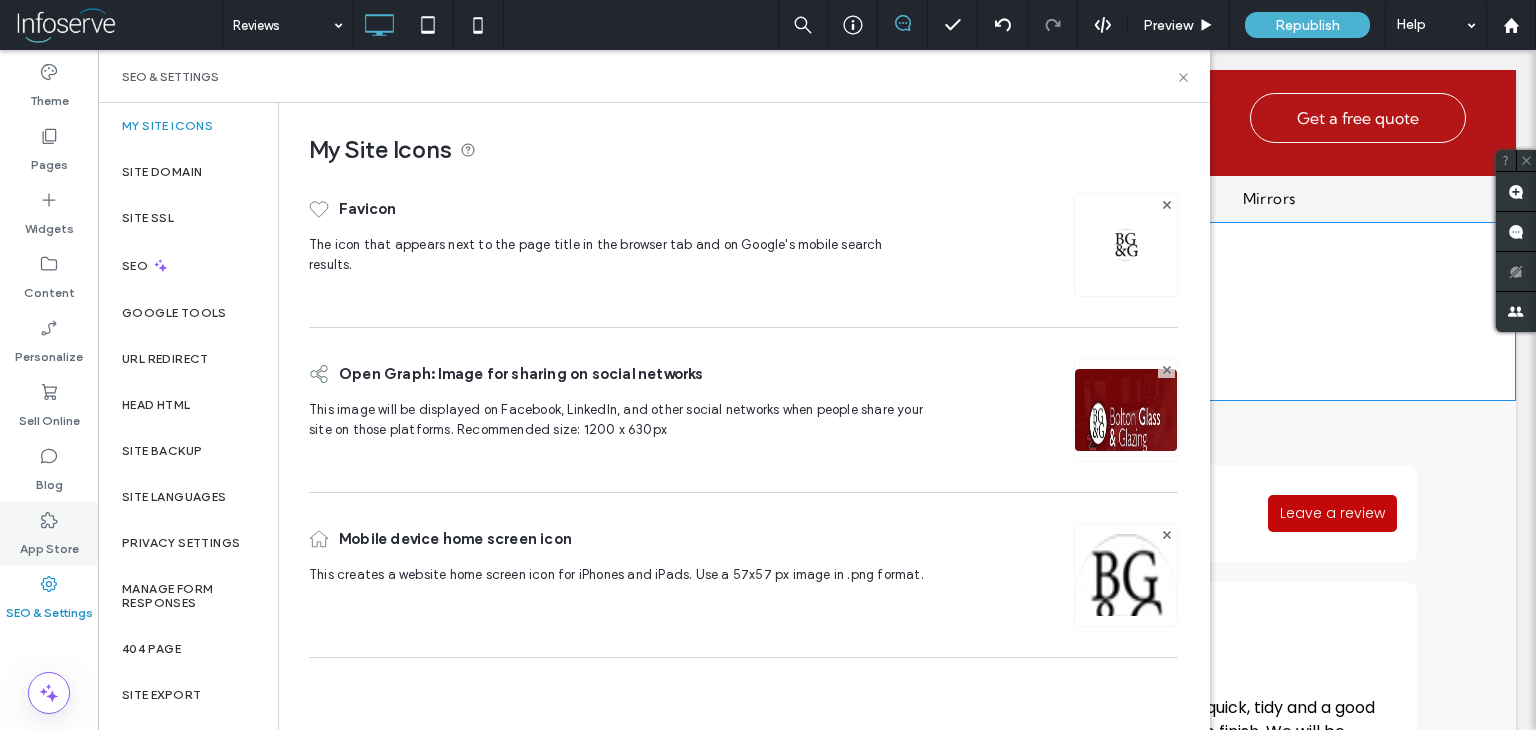 click 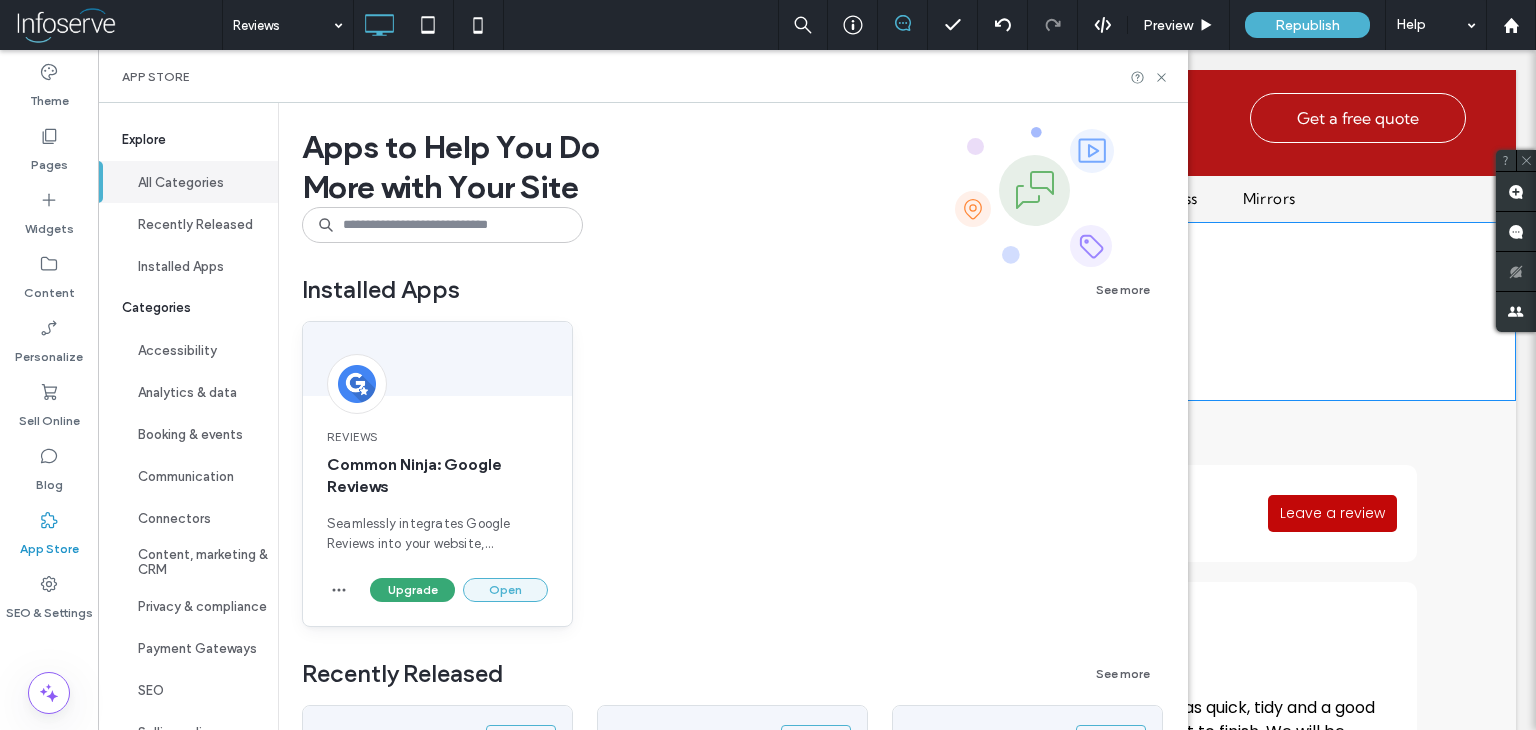 click on "Open" at bounding box center [505, 590] 